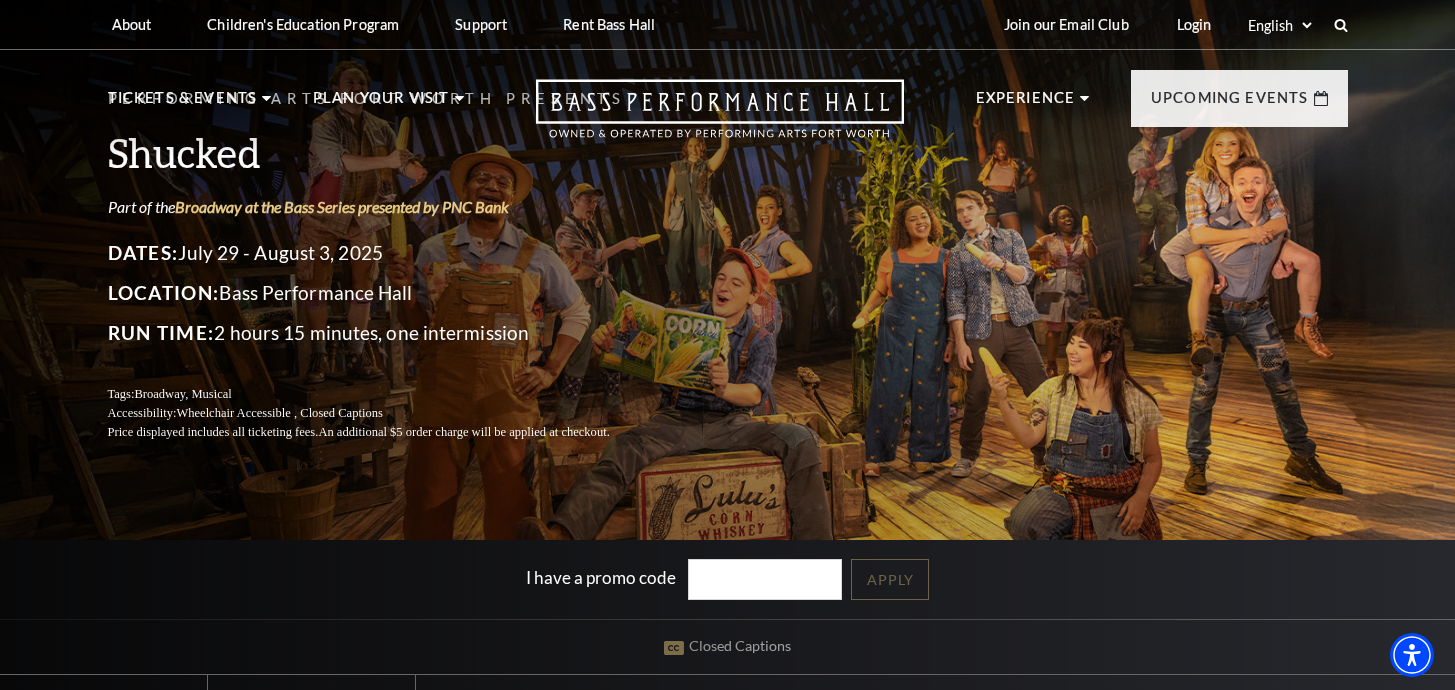 scroll, scrollTop: 0, scrollLeft: 0, axis: both 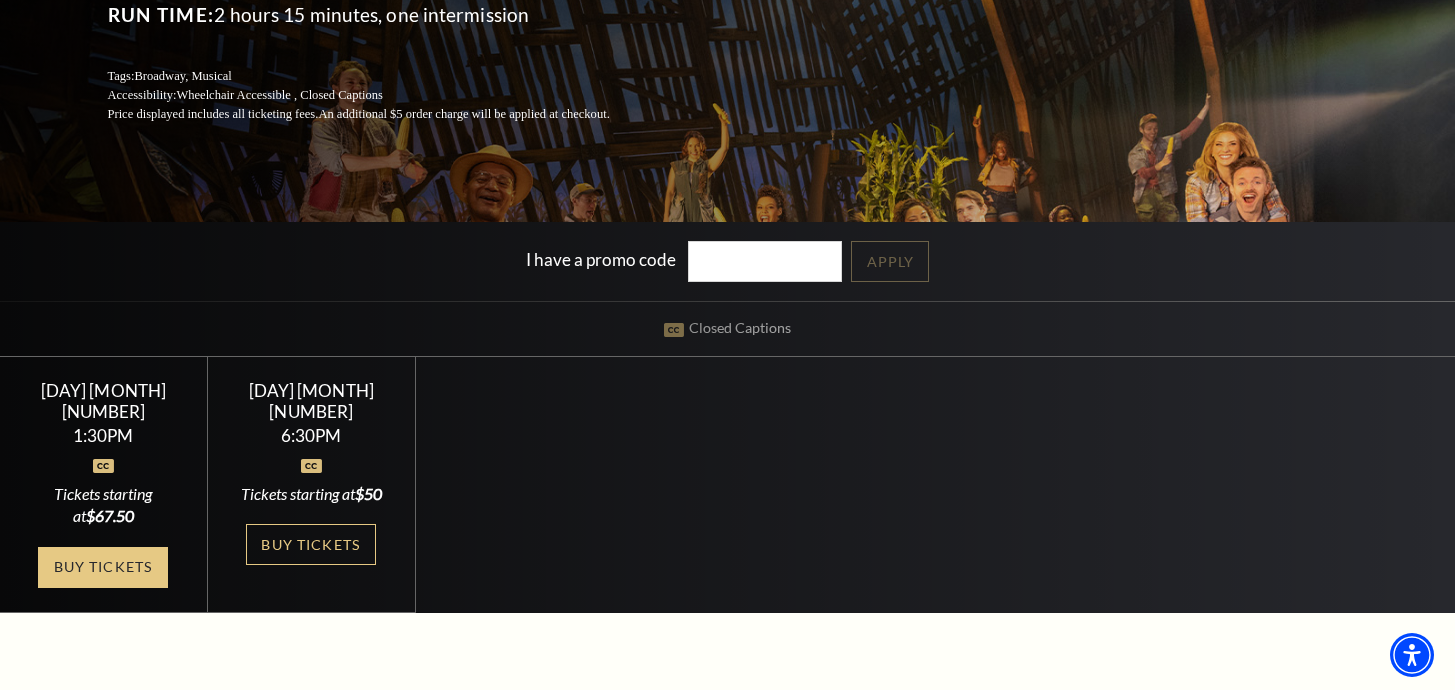 click on "Buy Tickets" at bounding box center (103, 567) 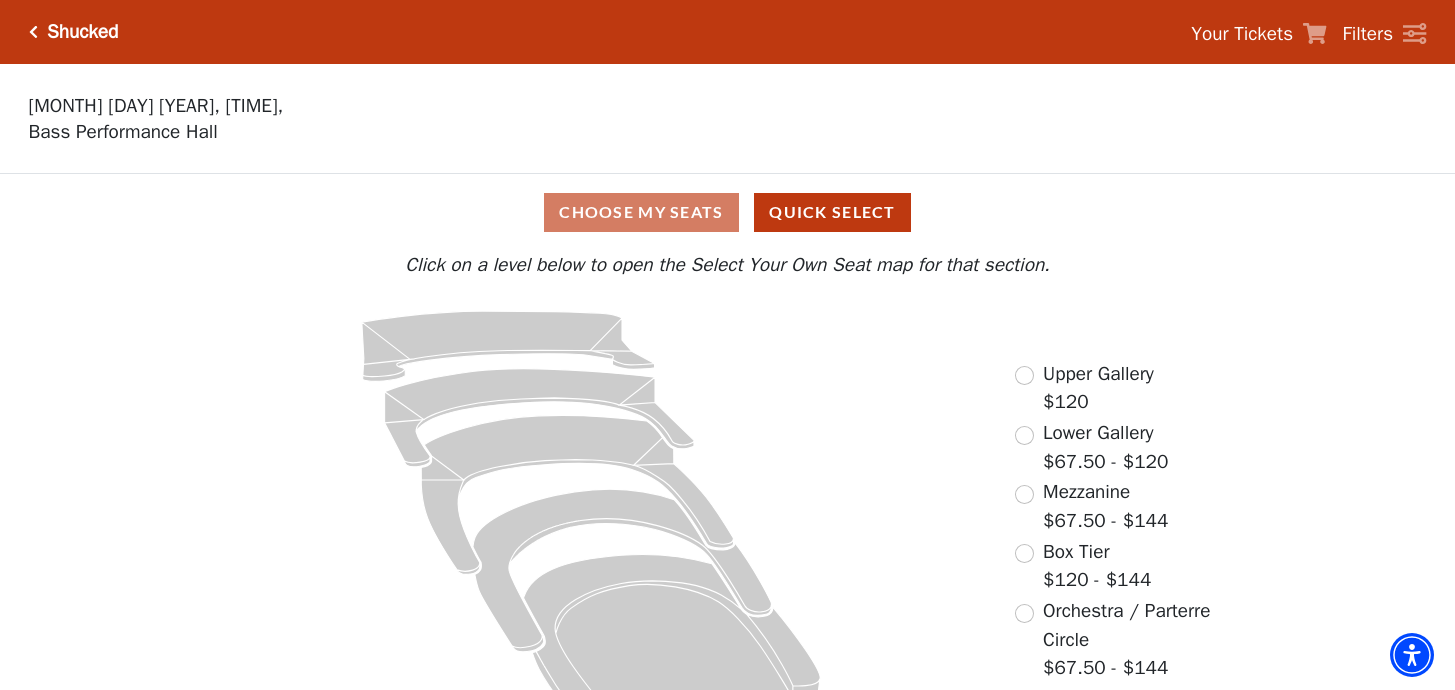 scroll, scrollTop: 0, scrollLeft: 0, axis: both 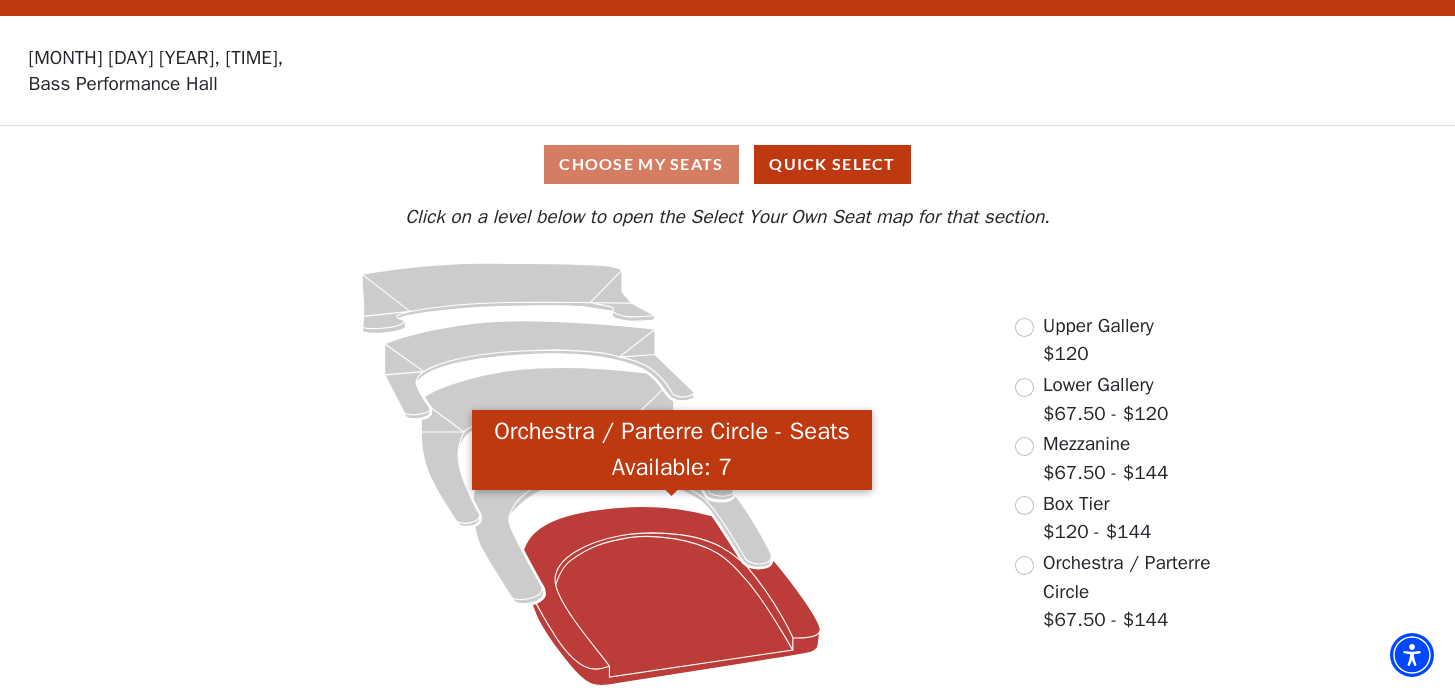 click 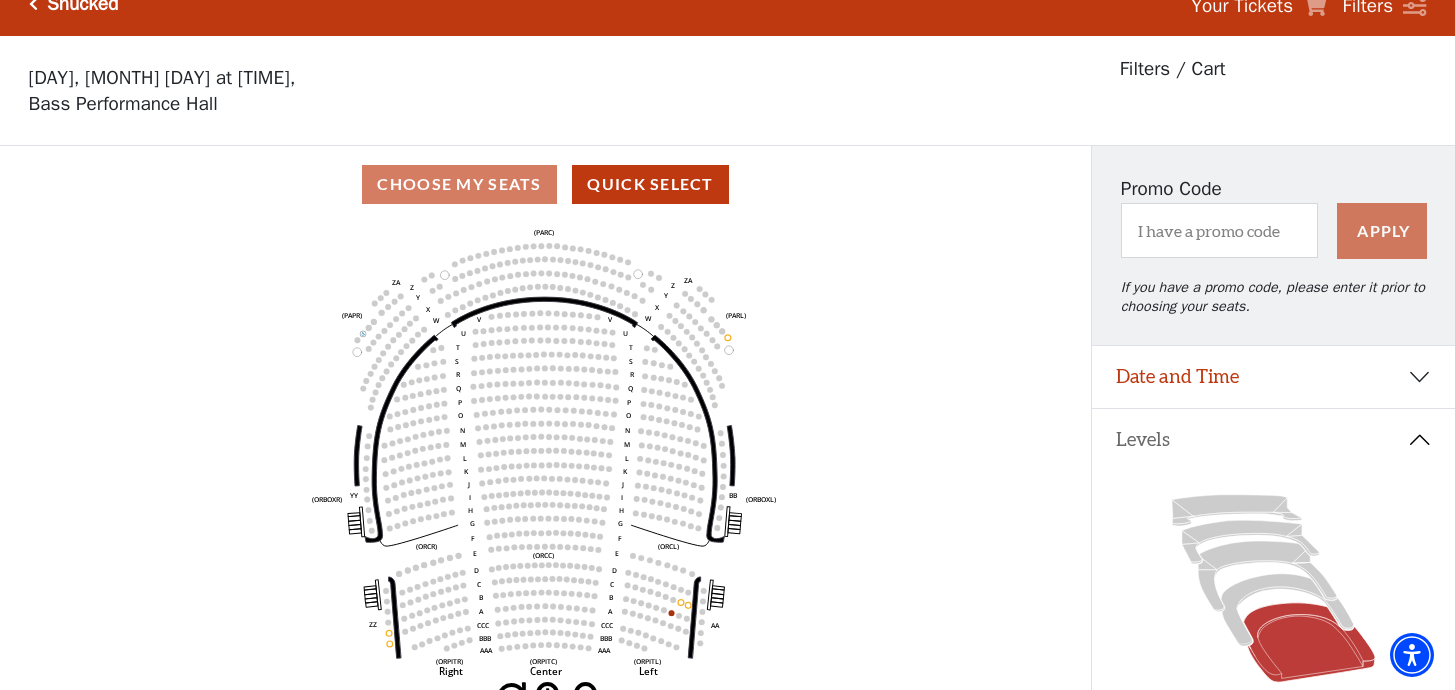 scroll, scrollTop: 209, scrollLeft: 0, axis: vertical 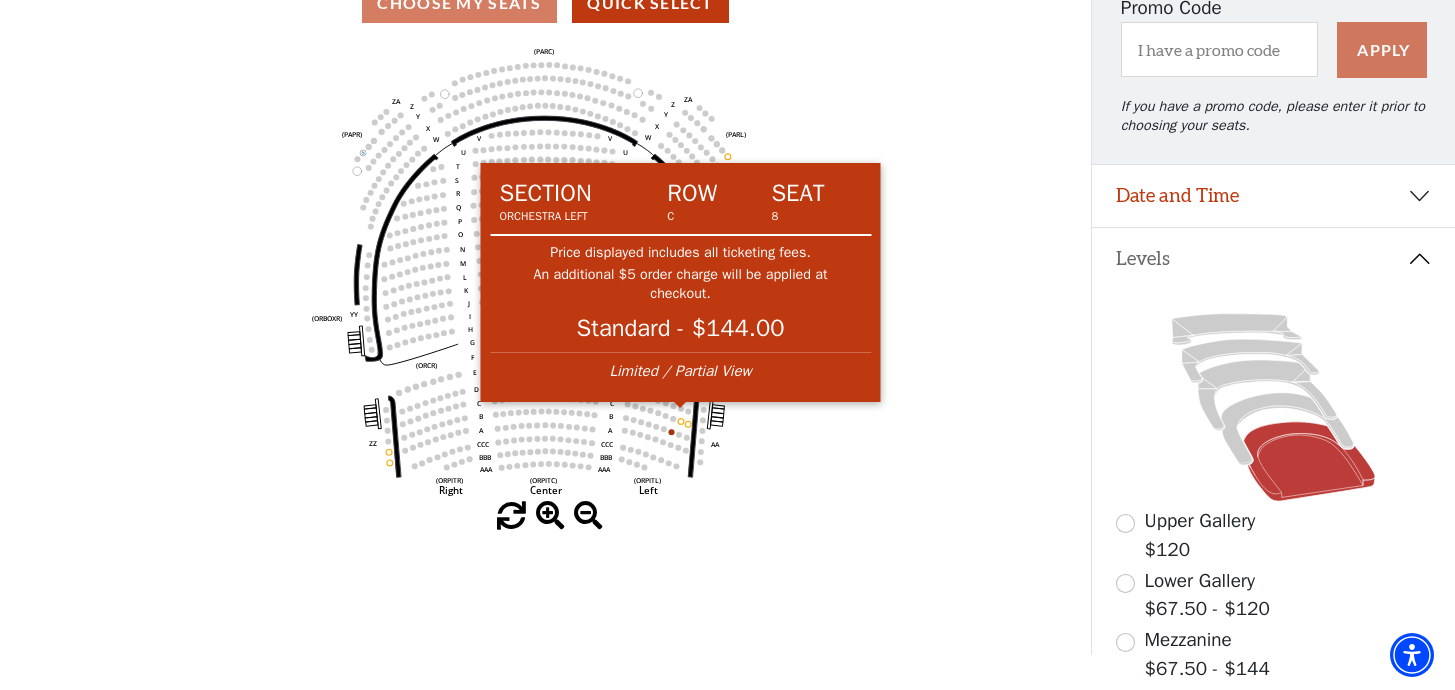 click 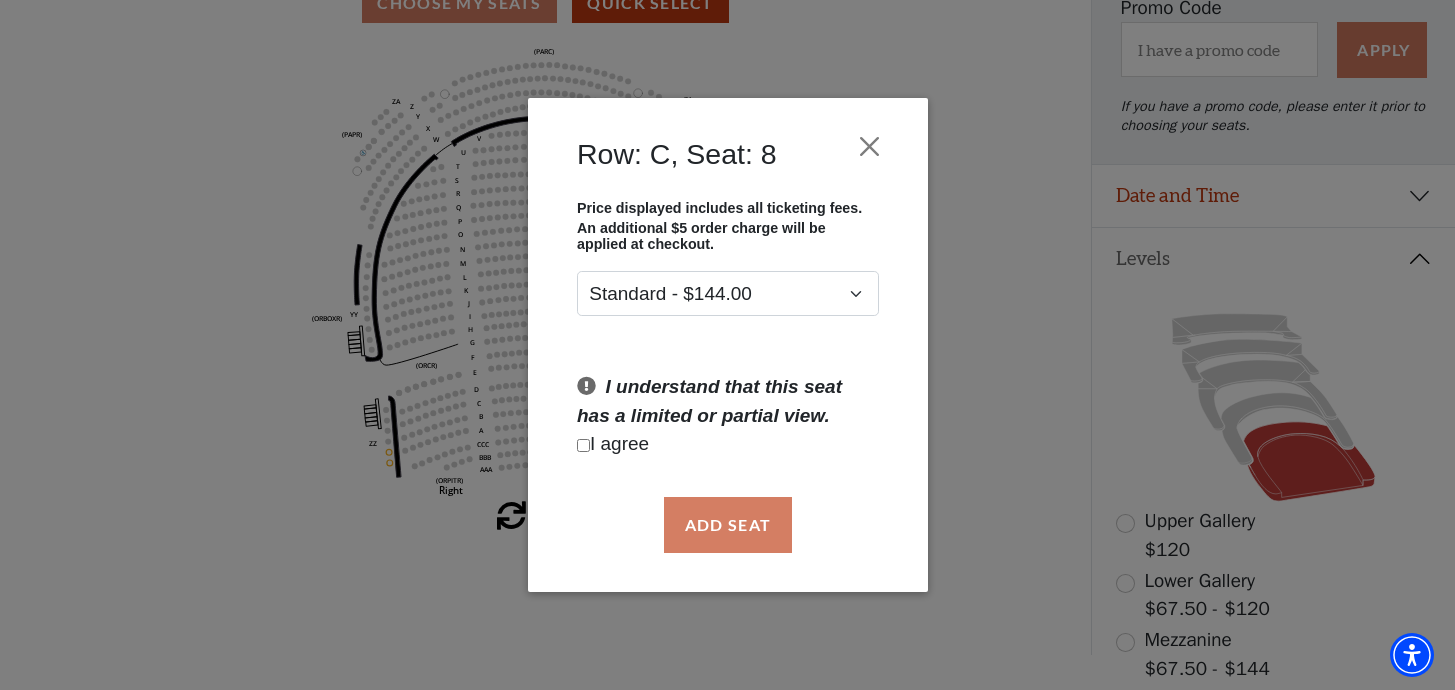 click on "I agree" at bounding box center (728, 444) 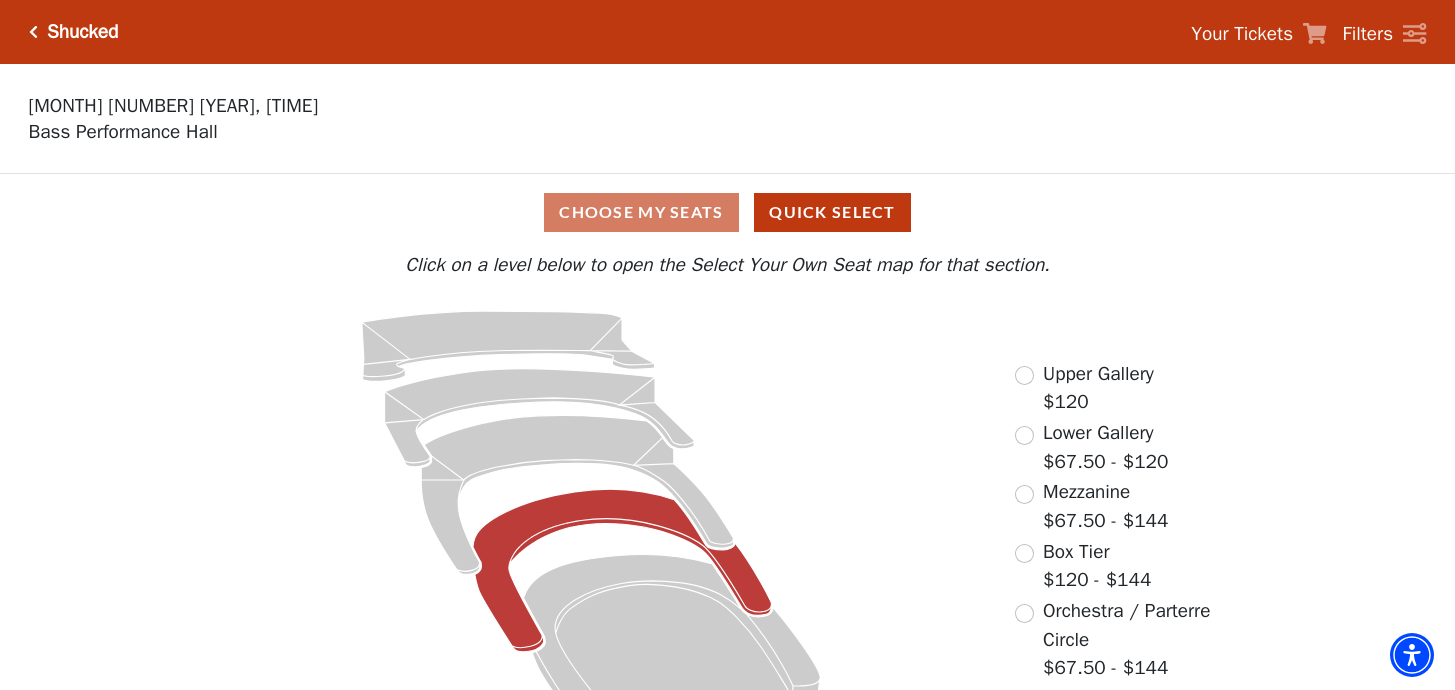 scroll, scrollTop: 0, scrollLeft: 0, axis: both 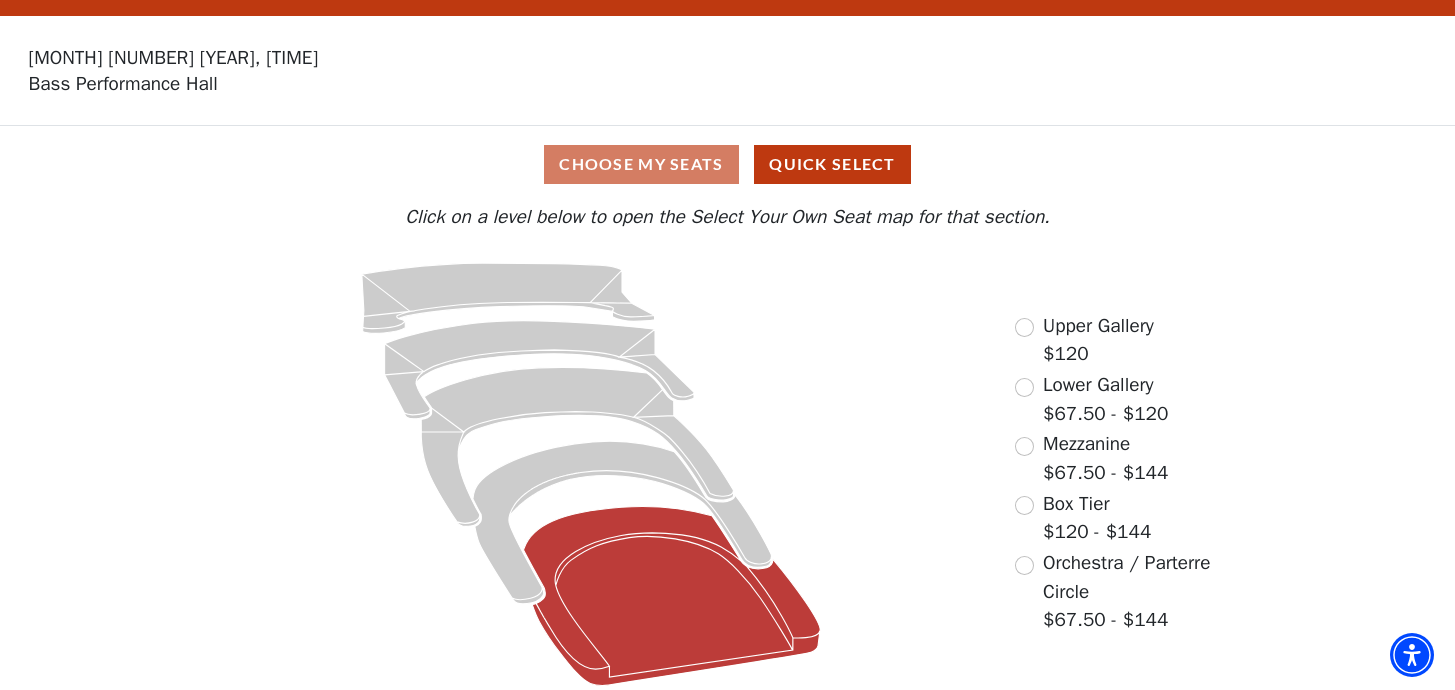 click 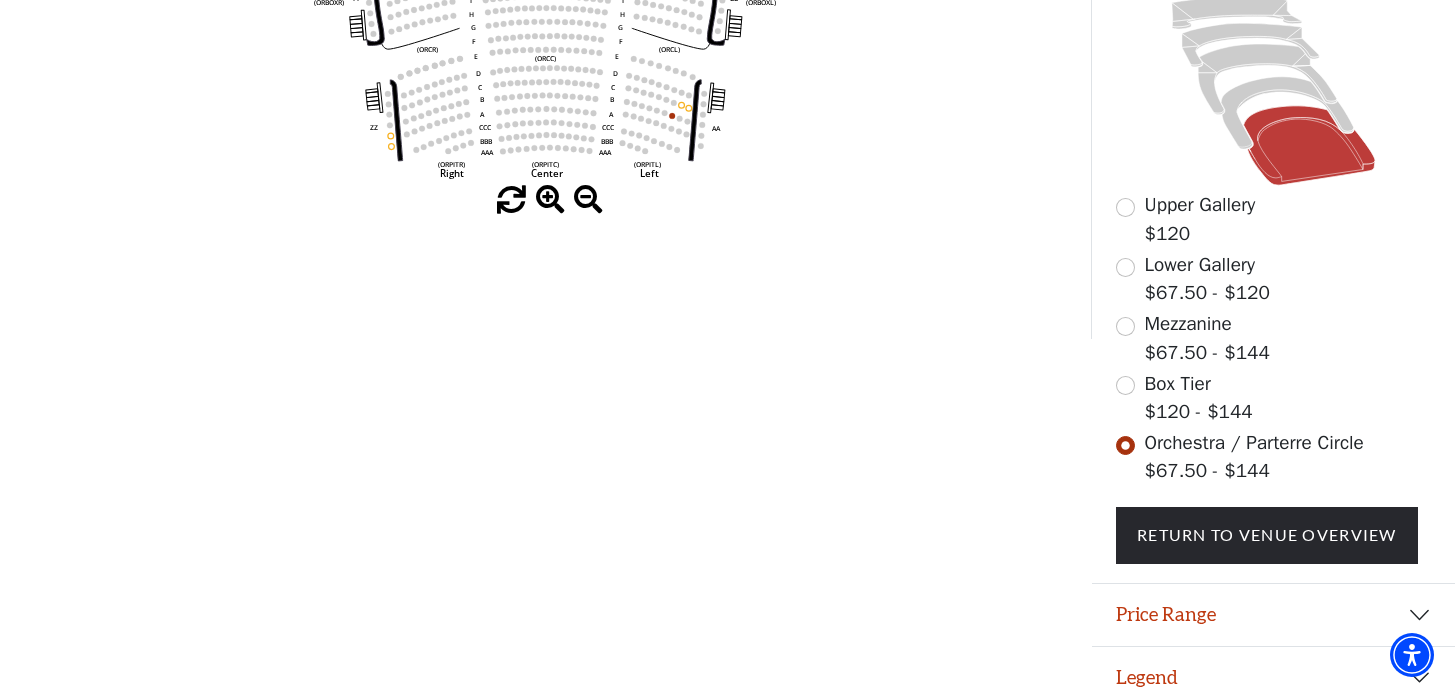 scroll, scrollTop: 521, scrollLeft: 0, axis: vertical 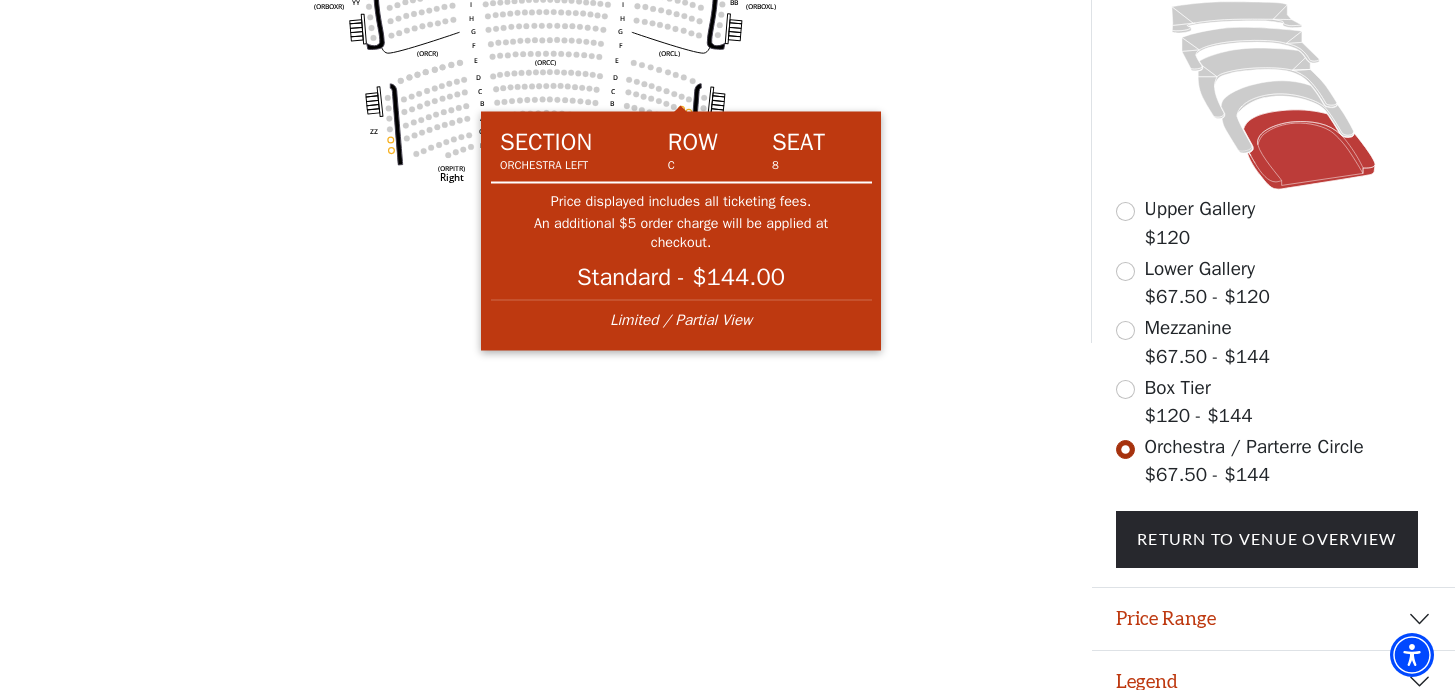 click 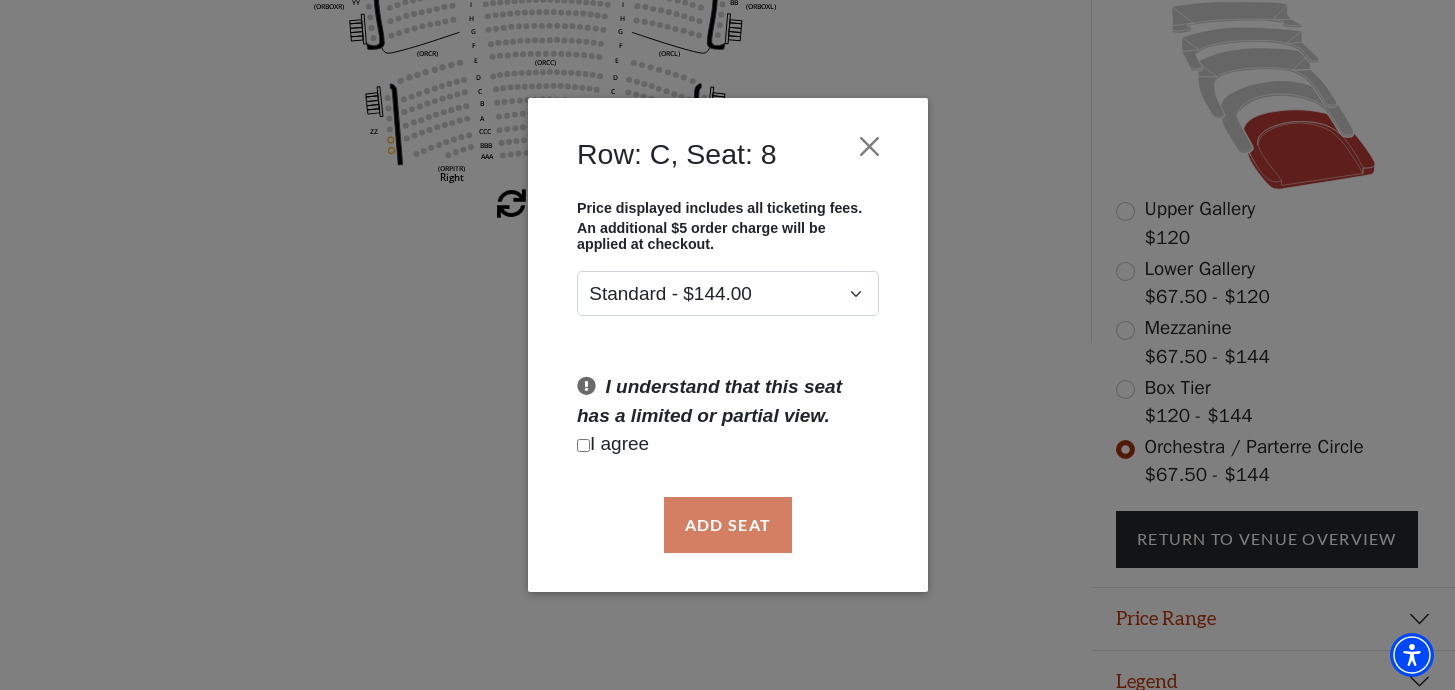 click at bounding box center (583, 445) 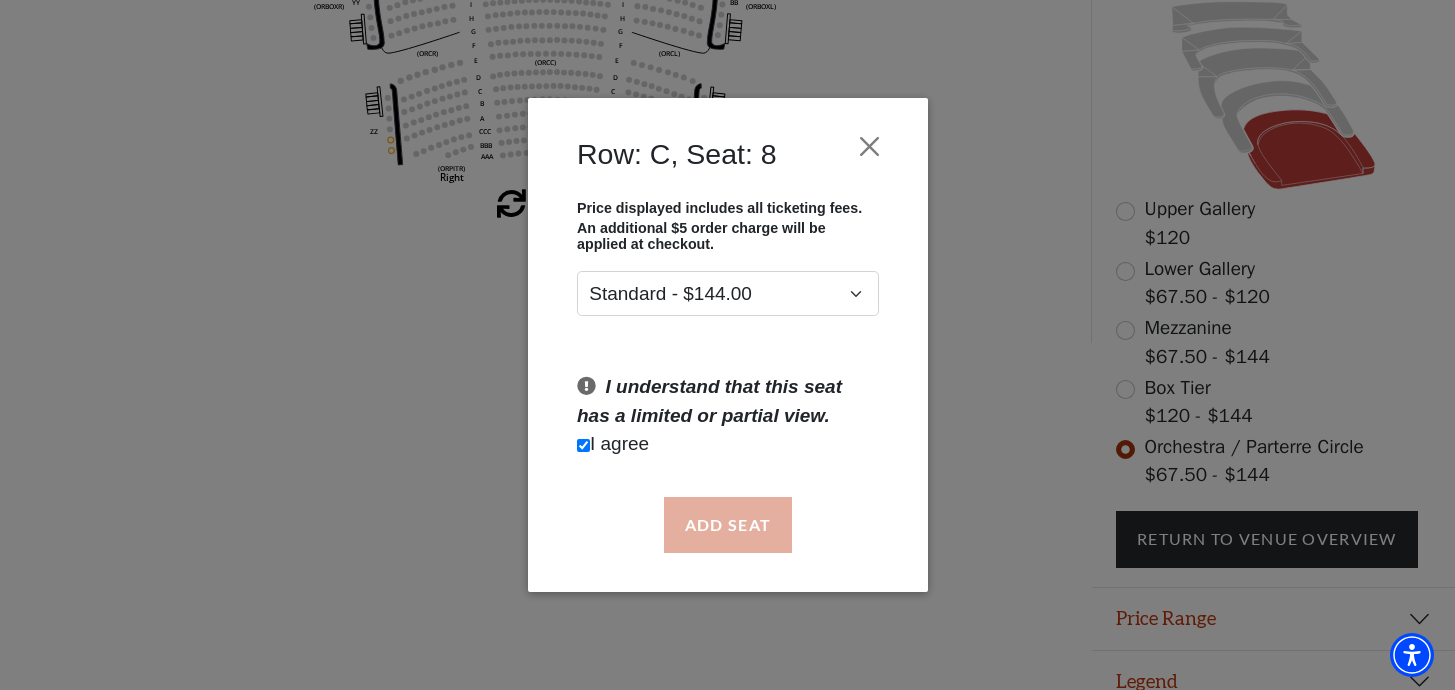 click on "Add Seat" at bounding box center (727, 525) 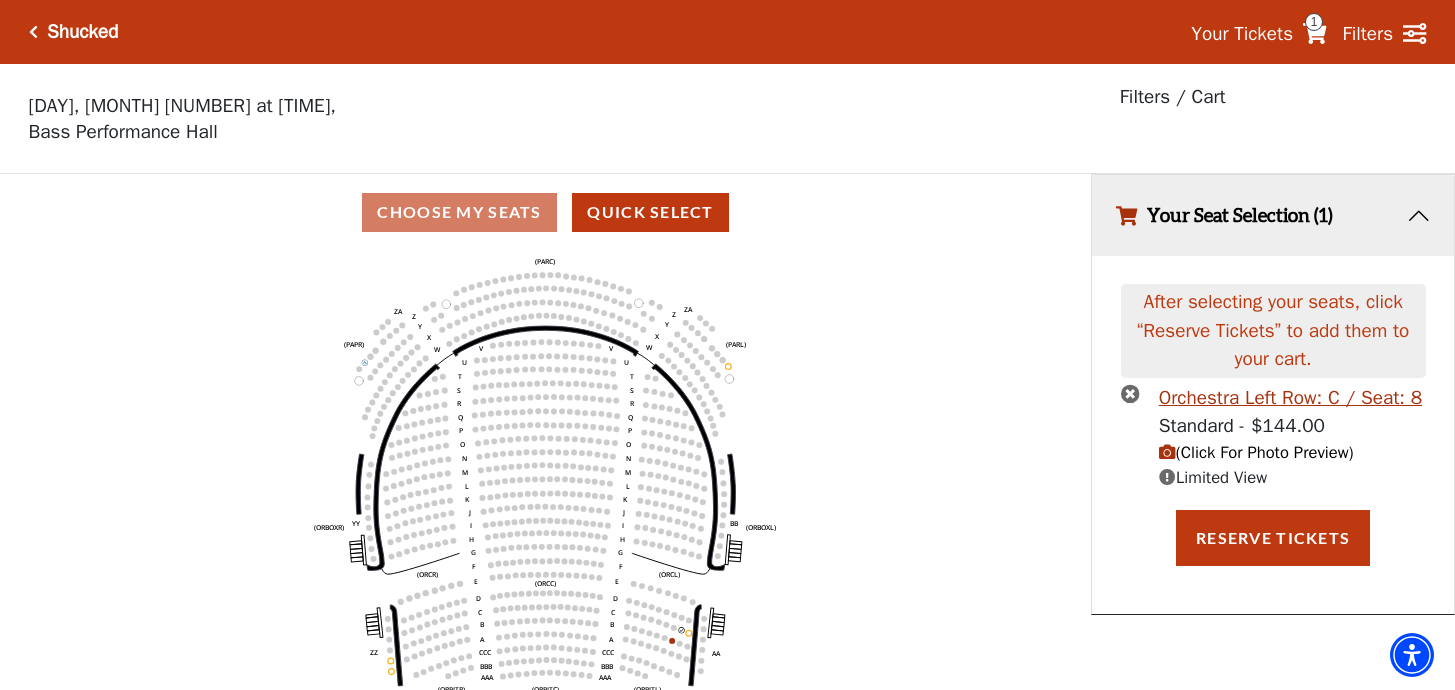 scroll, scrollTop: 40, scrollLeft: 0, axis: vertical 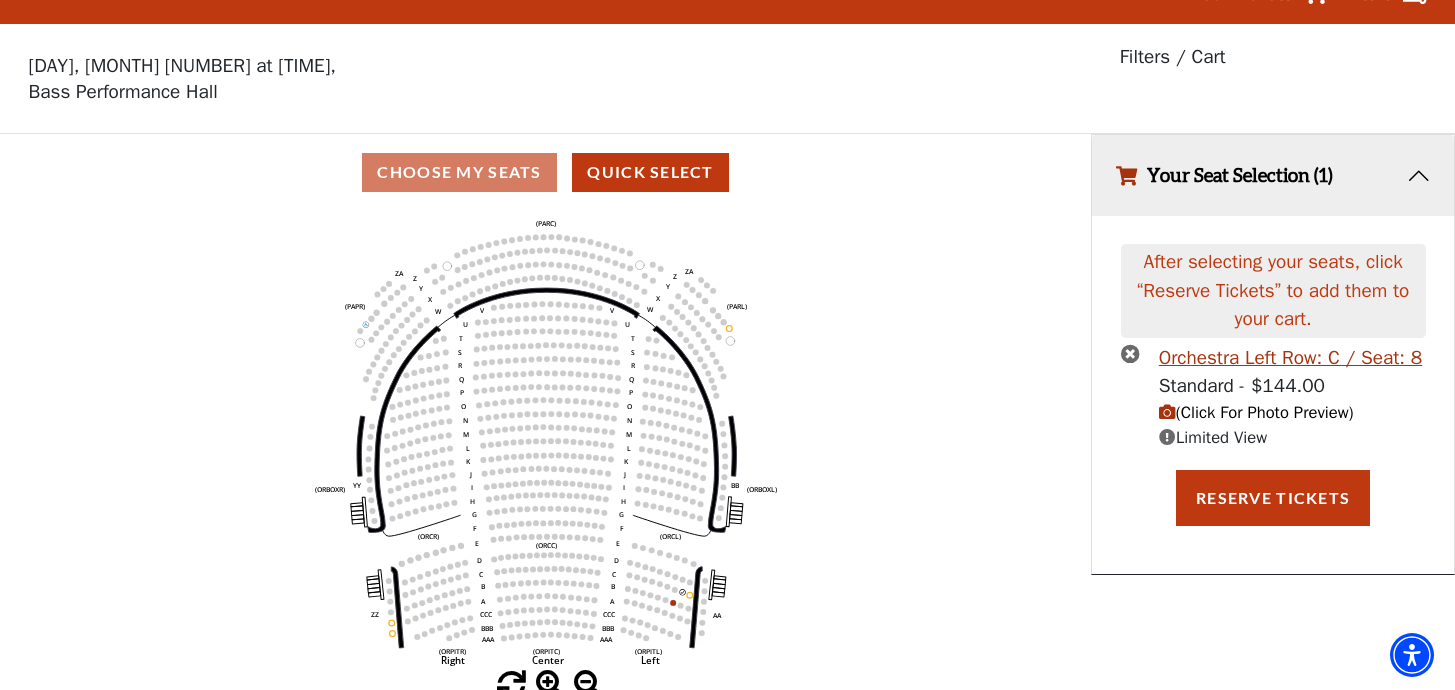 click on "Left   (ORPITL)   Right   (ORPITR)   Center   (ORPITC)   ZZ   AA   YY   BB   ZA   ZA   (ORCL)   (ORCR)   (ORCC)   (ORBOXL)   (ORBOXR)   (PARL)   (PAPR)   (PARC)   Z   Y   X   W   Z   Y   X   W   V   U   T   S   R   Q   P   O   N   M   L   K   J   I   H   G   F   E   D   C   B   A   CCC   BBB   AAA   V   U   T   S   R   Q   P   O   N   M   L   K   J   I   H   G   F   E   D   C   B   A   CCC   BBB   AAA" 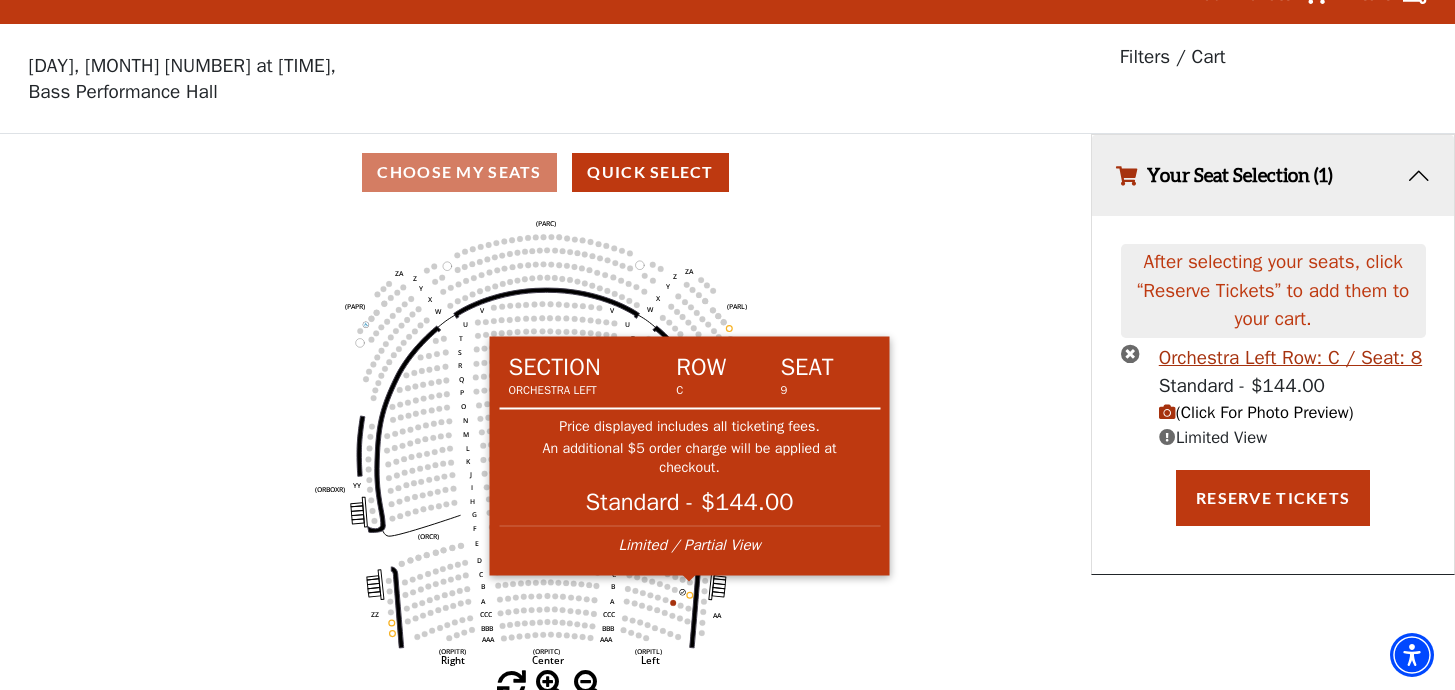 click 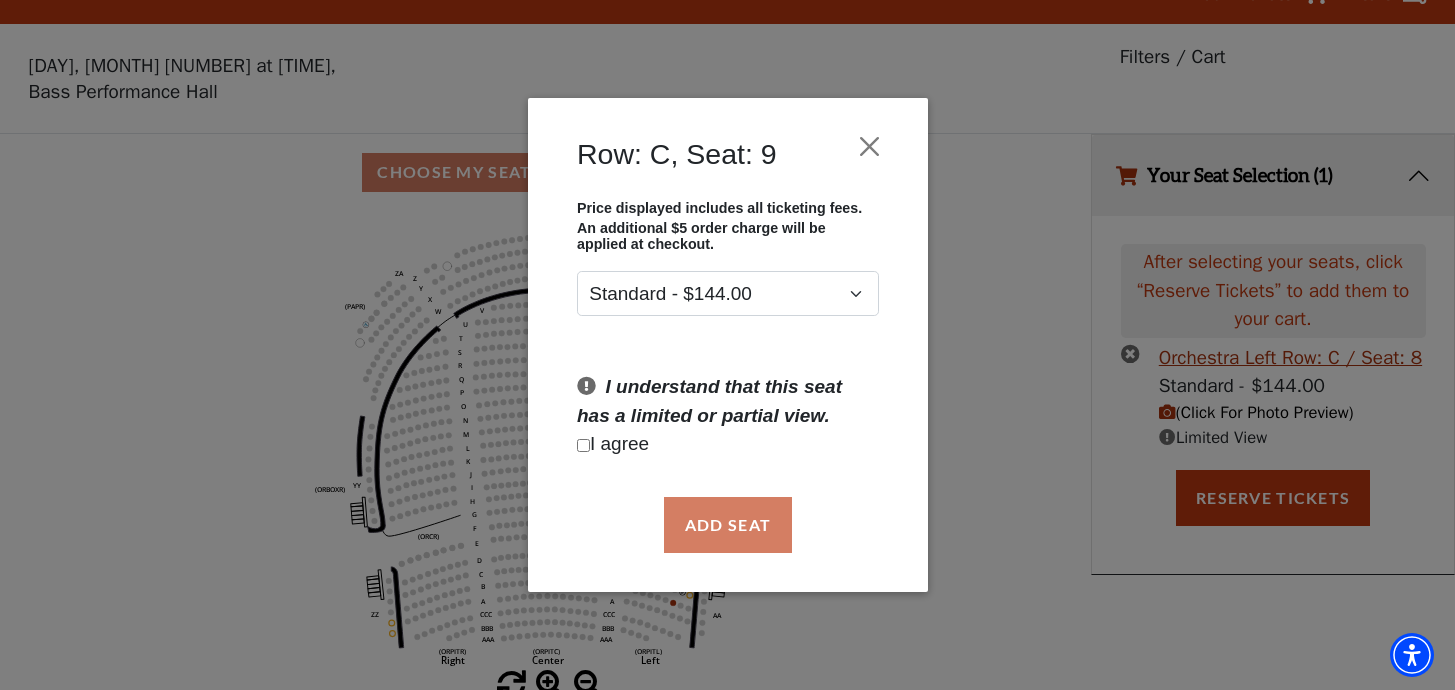 click on "I agree" at bounding box center [728, 444] 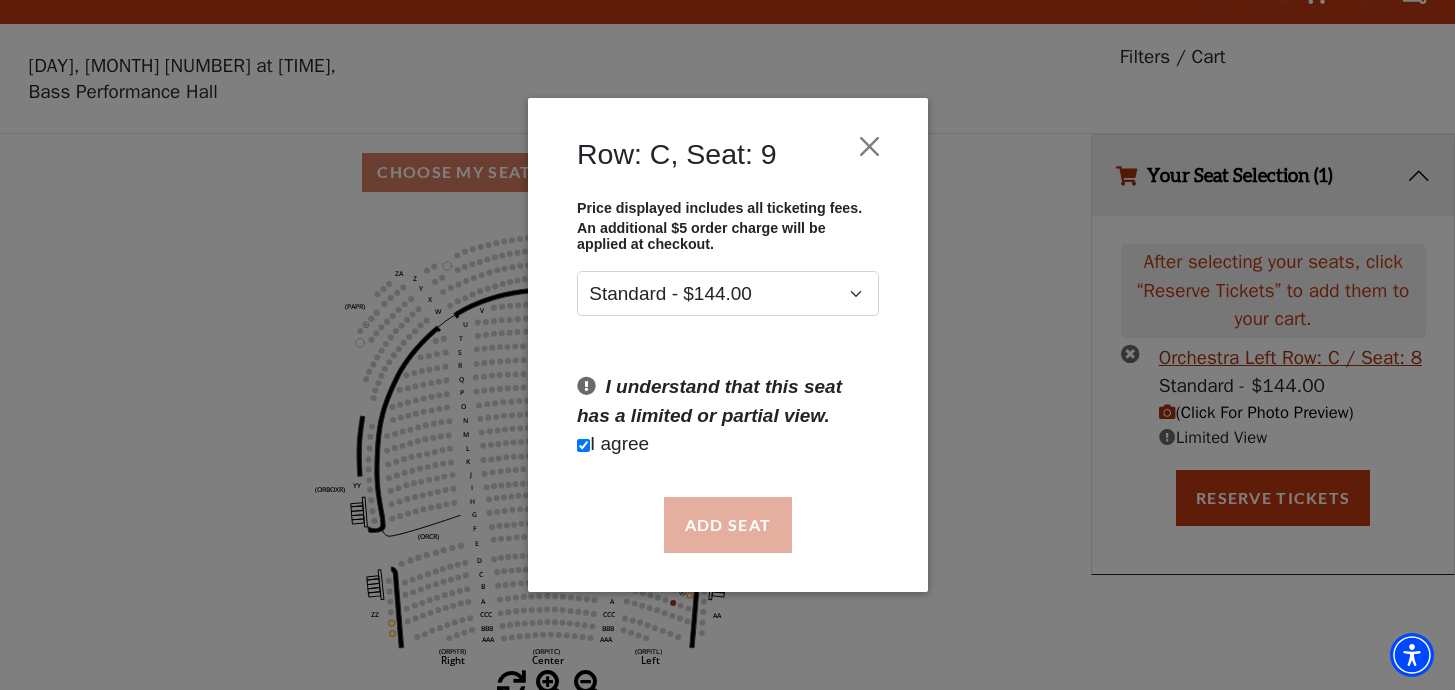 click on "Add Seat" at bounding box center (727, 525) 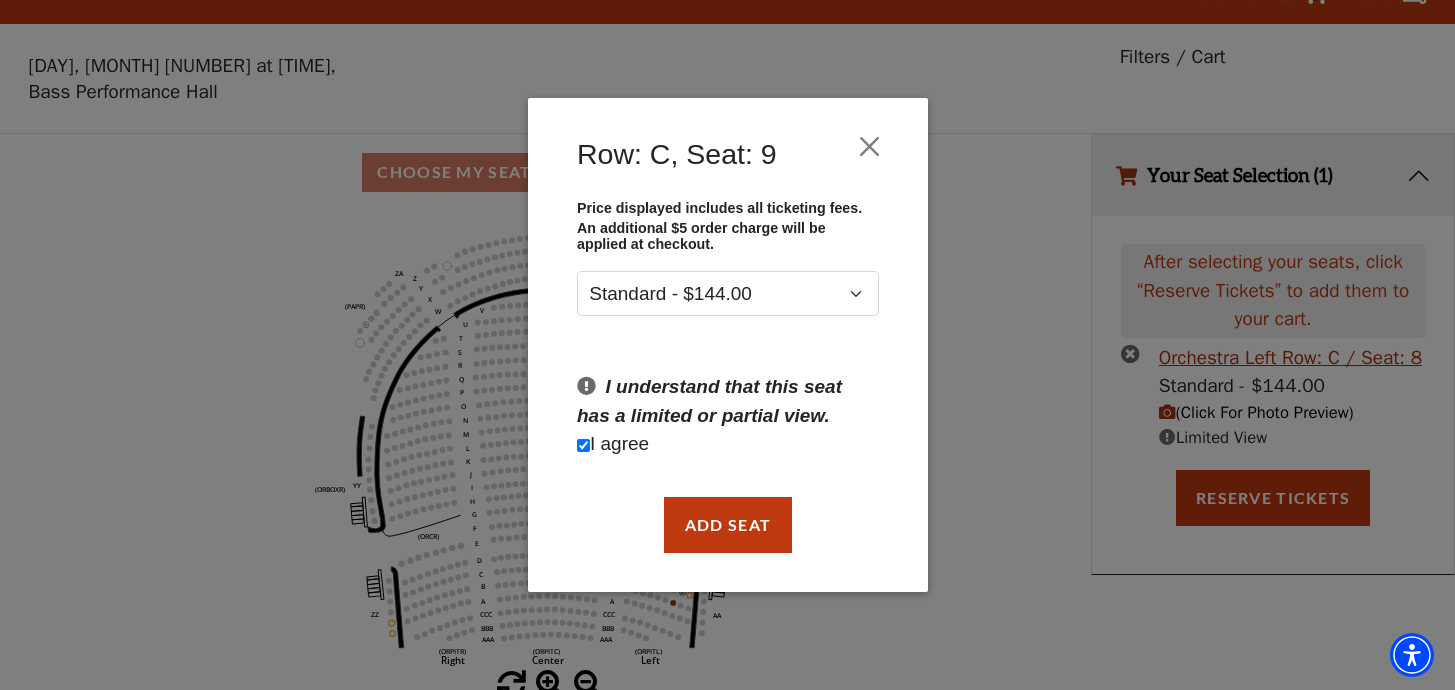 scroll, scrollTop: 0, scrollLeft: 0, axis: both 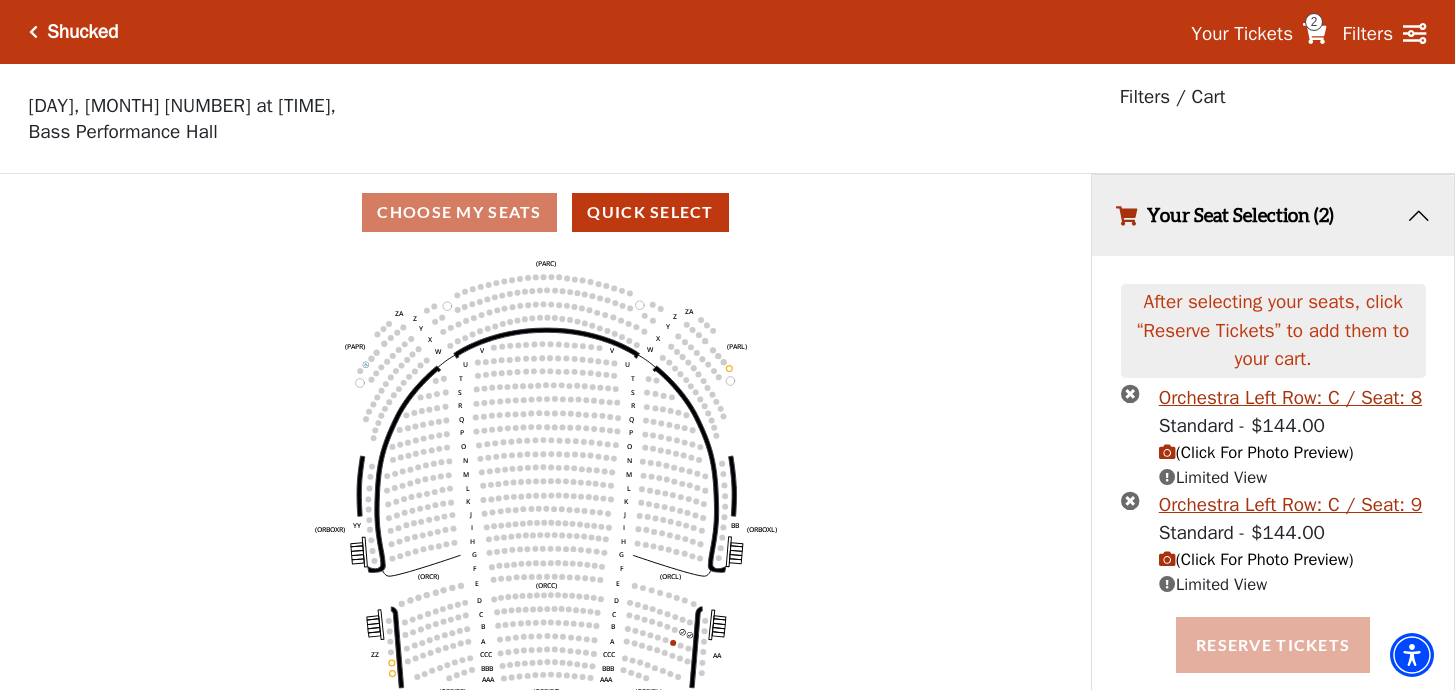 click on "Reserve Tickets" at bounding box center (1273, 645) 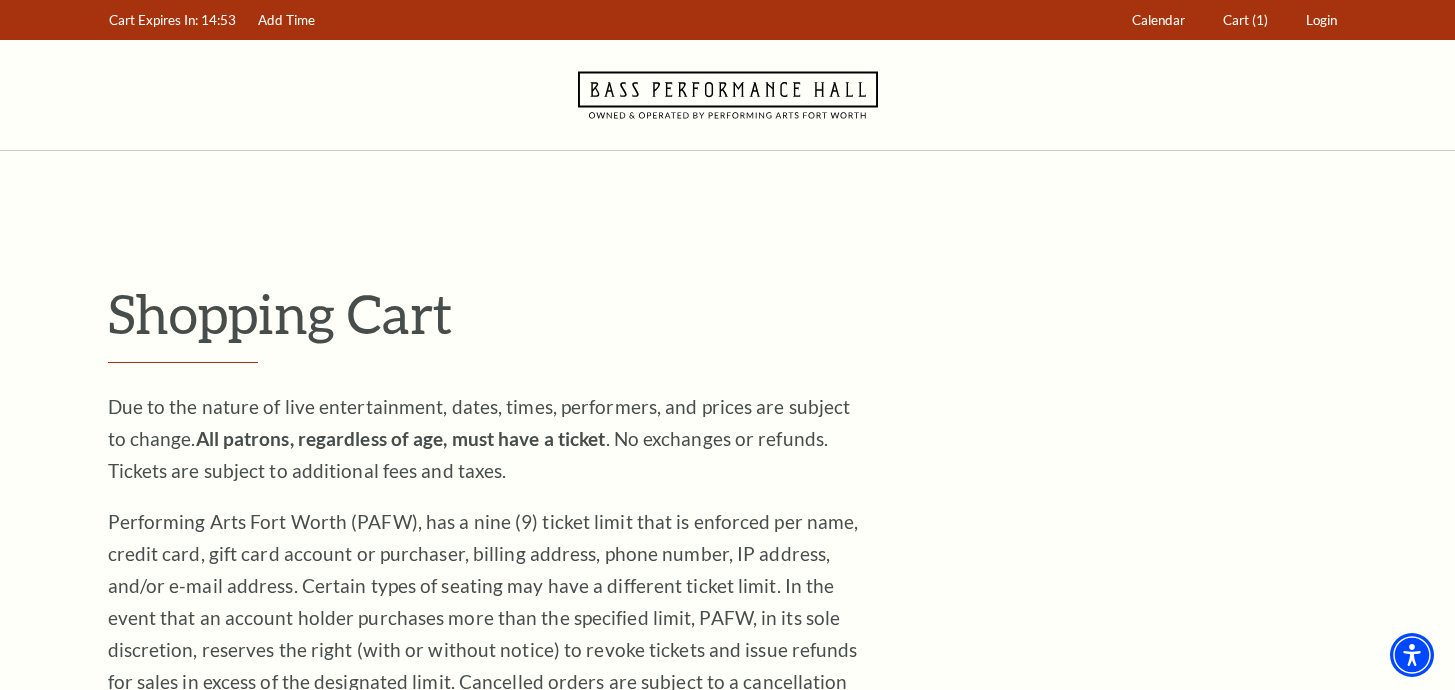 scroll, scrollTop: 0, scrollLeft: 0, axis: both 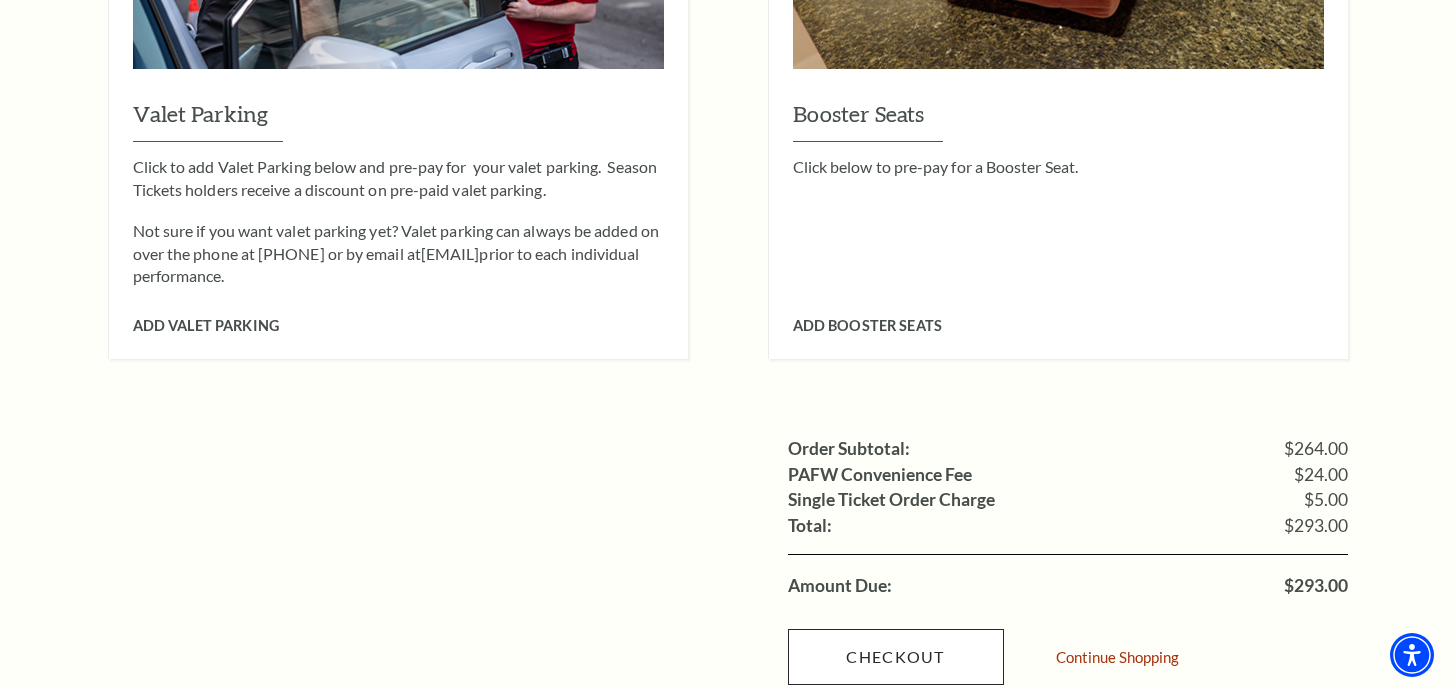 click on "Checkout" at bounding box center [896, 657] 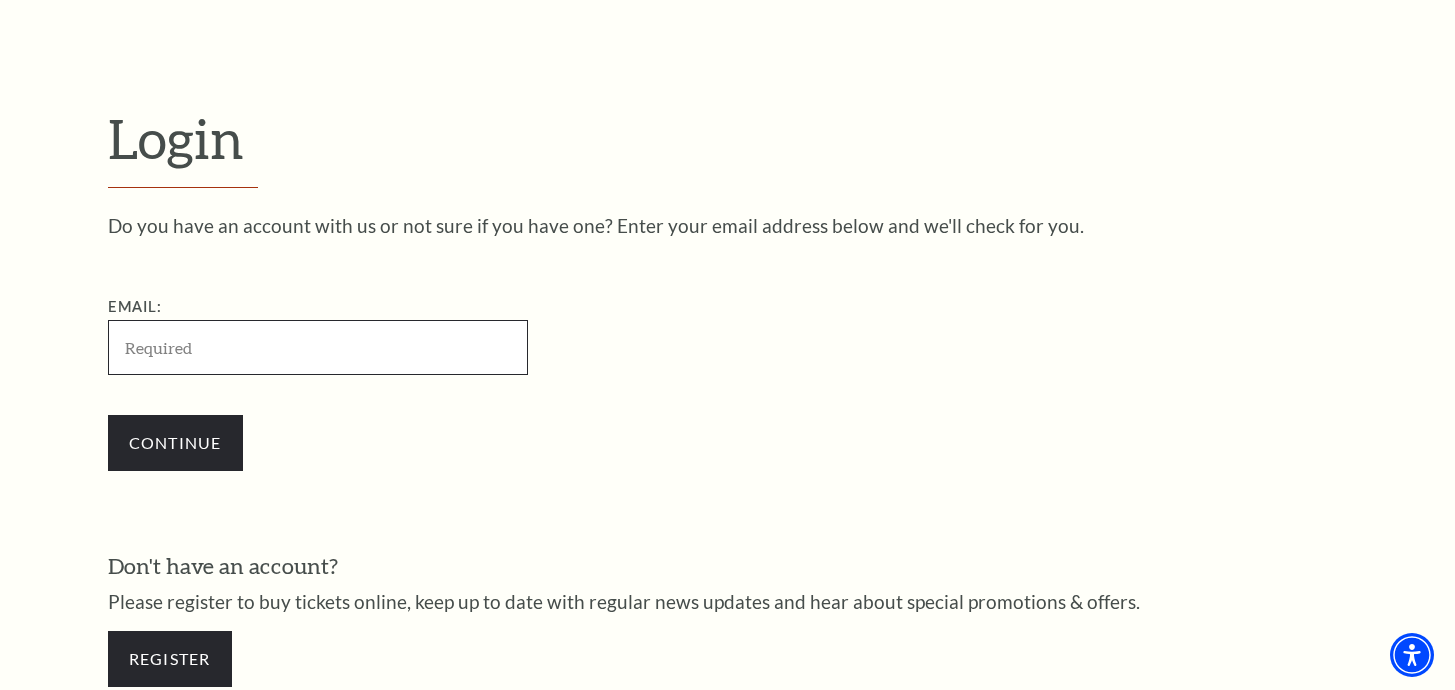 scroll, scrollTop: 0, scrollLeft: 0, axis: both 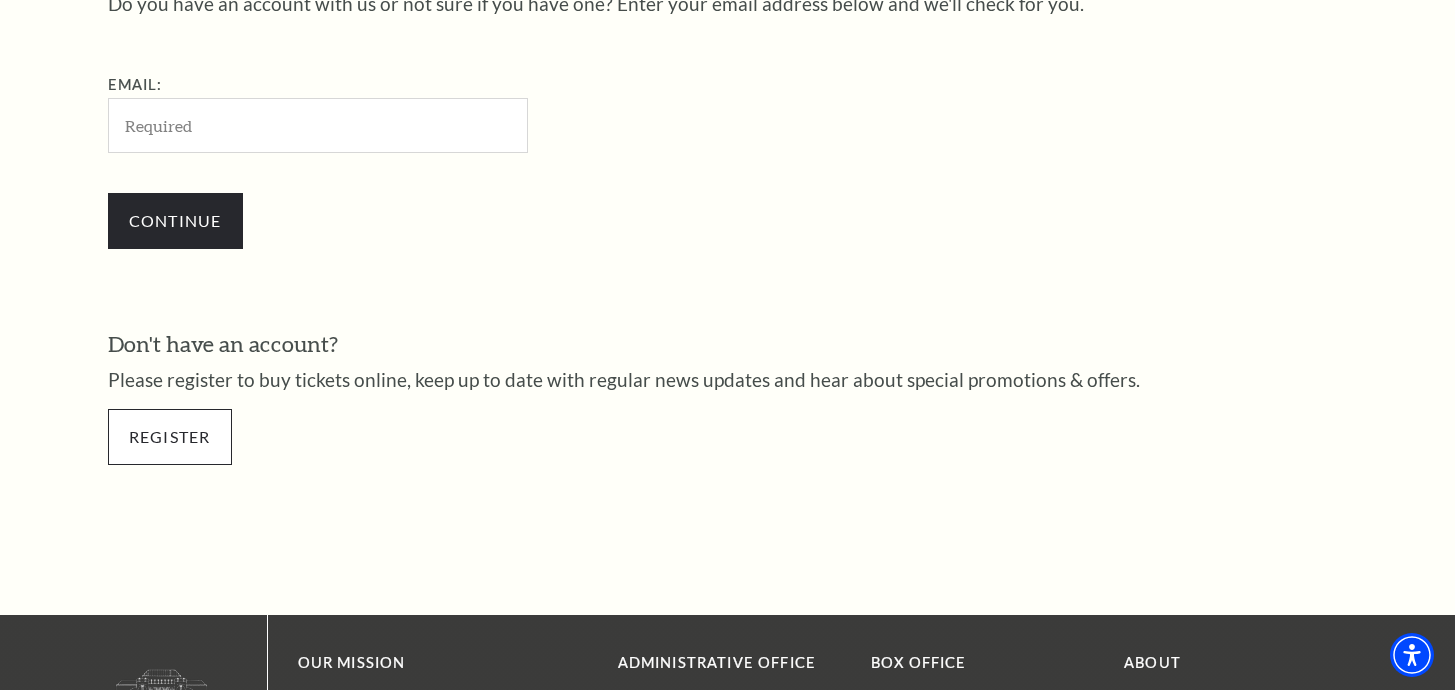 click on "Register" at bounding box center [170, 437] 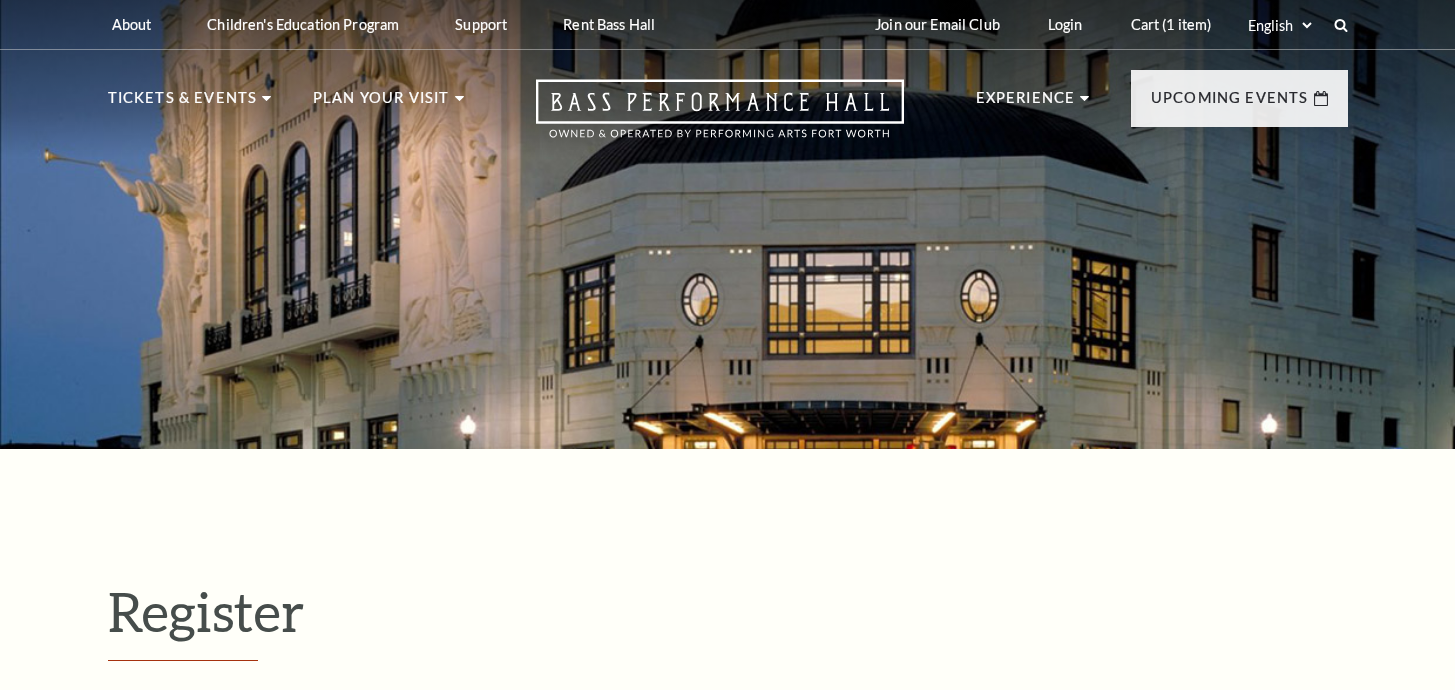 select on "1" 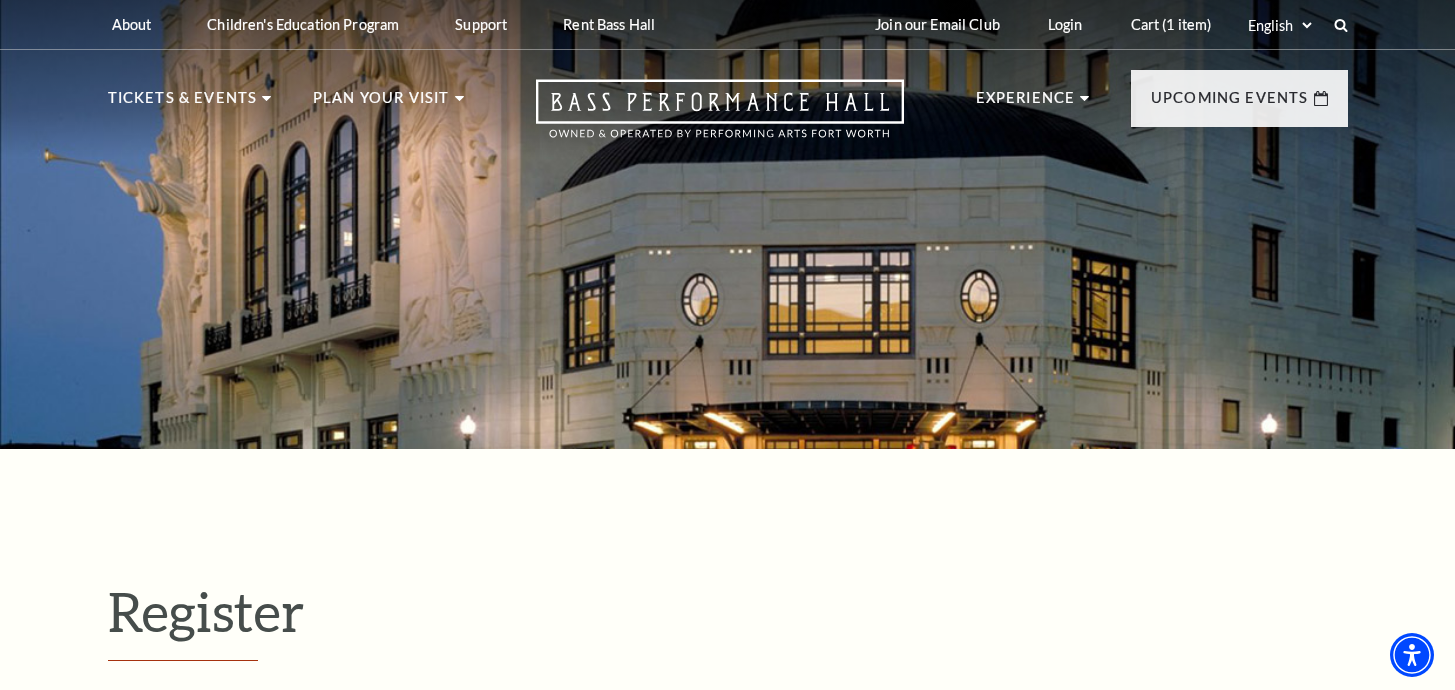 scroll, scrollTop: 0, scrollLeft: 0, axis: both 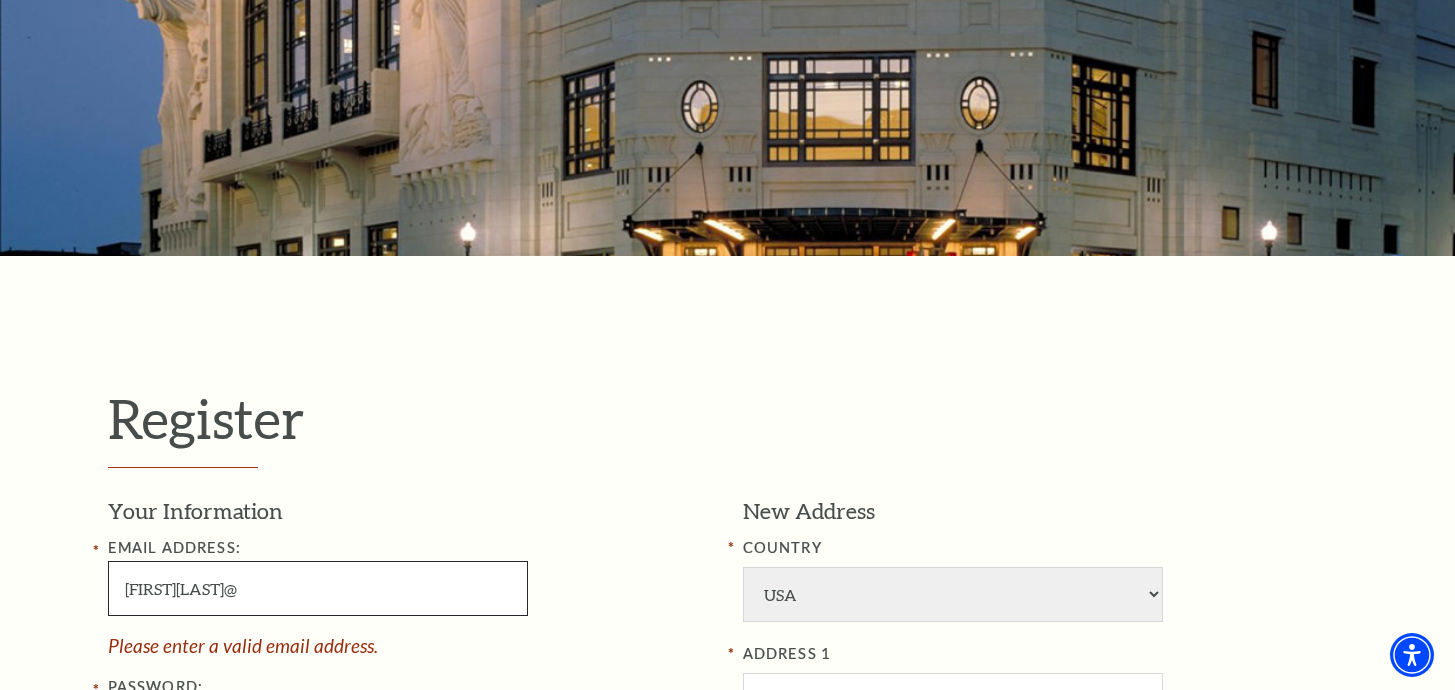 paste on "six25.biz" 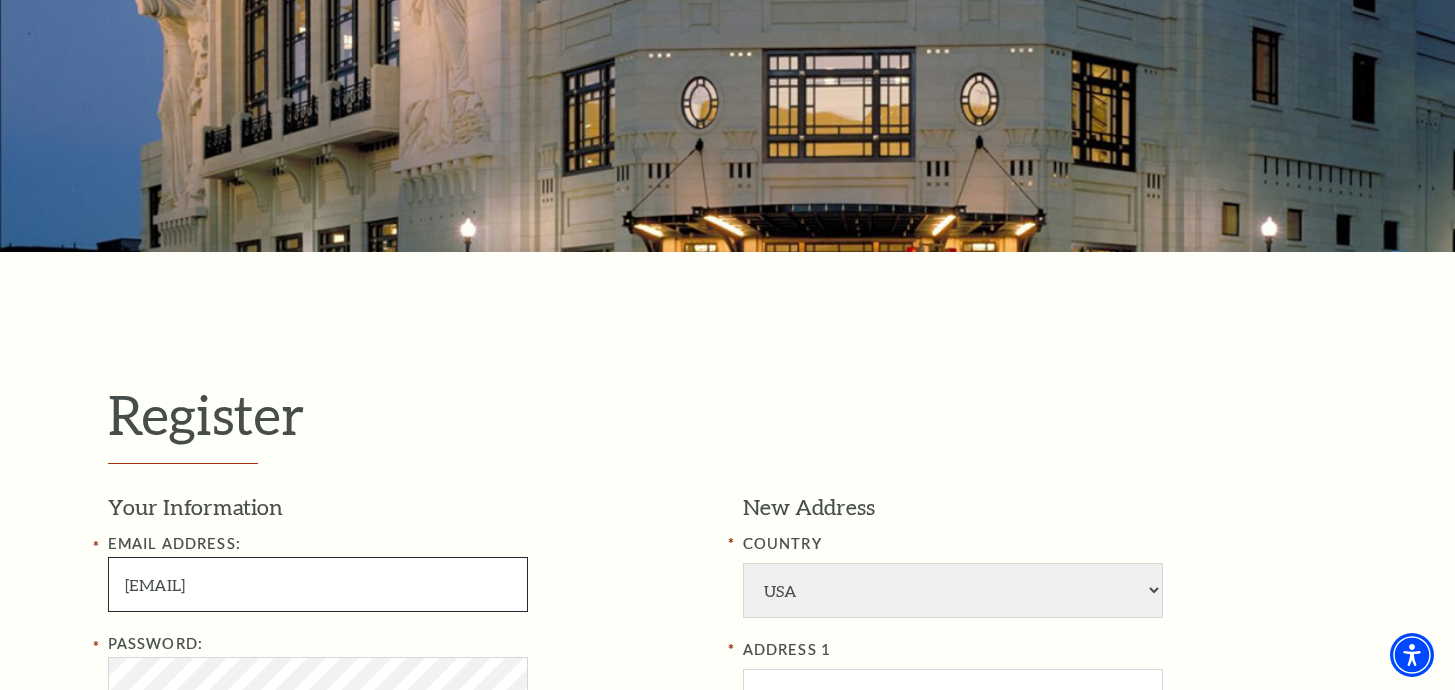 scroll, scrollTop: 315, scrollLeft: 0, axis: vertical 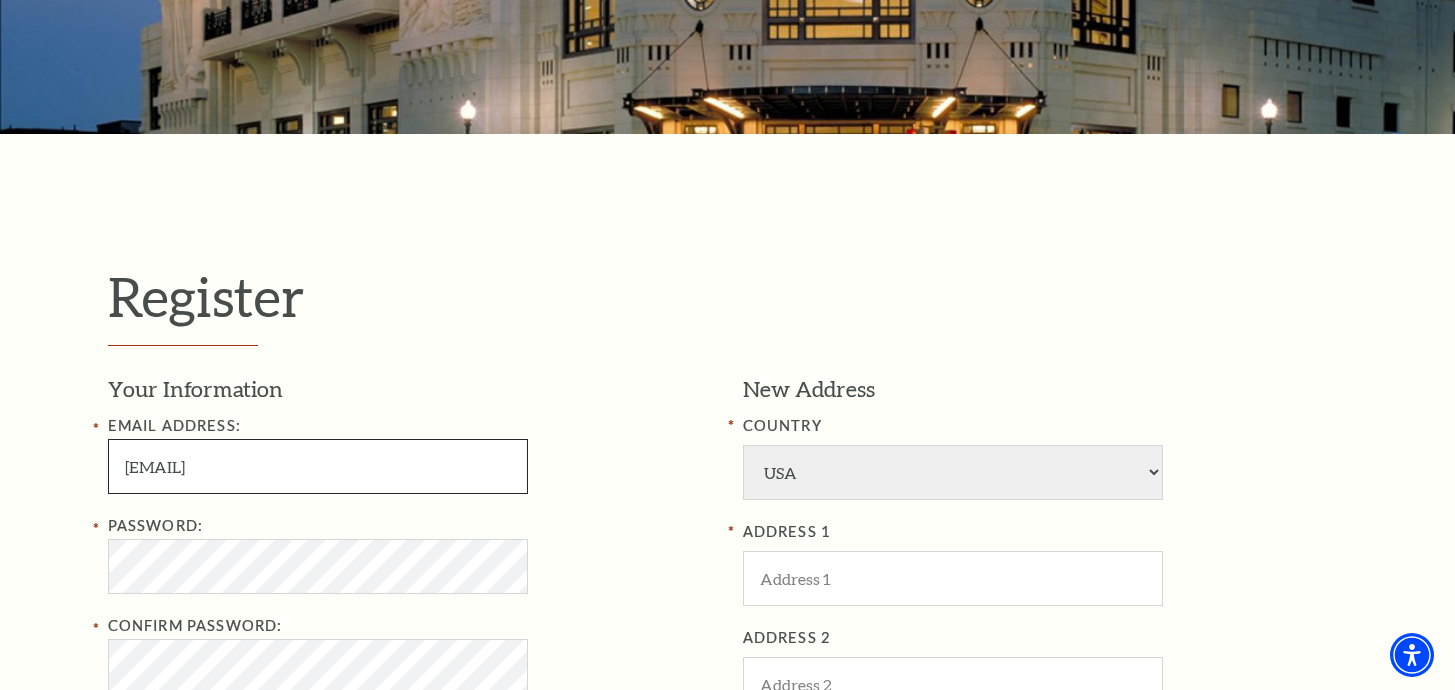 type on "manuelarevalo@six25.biz" 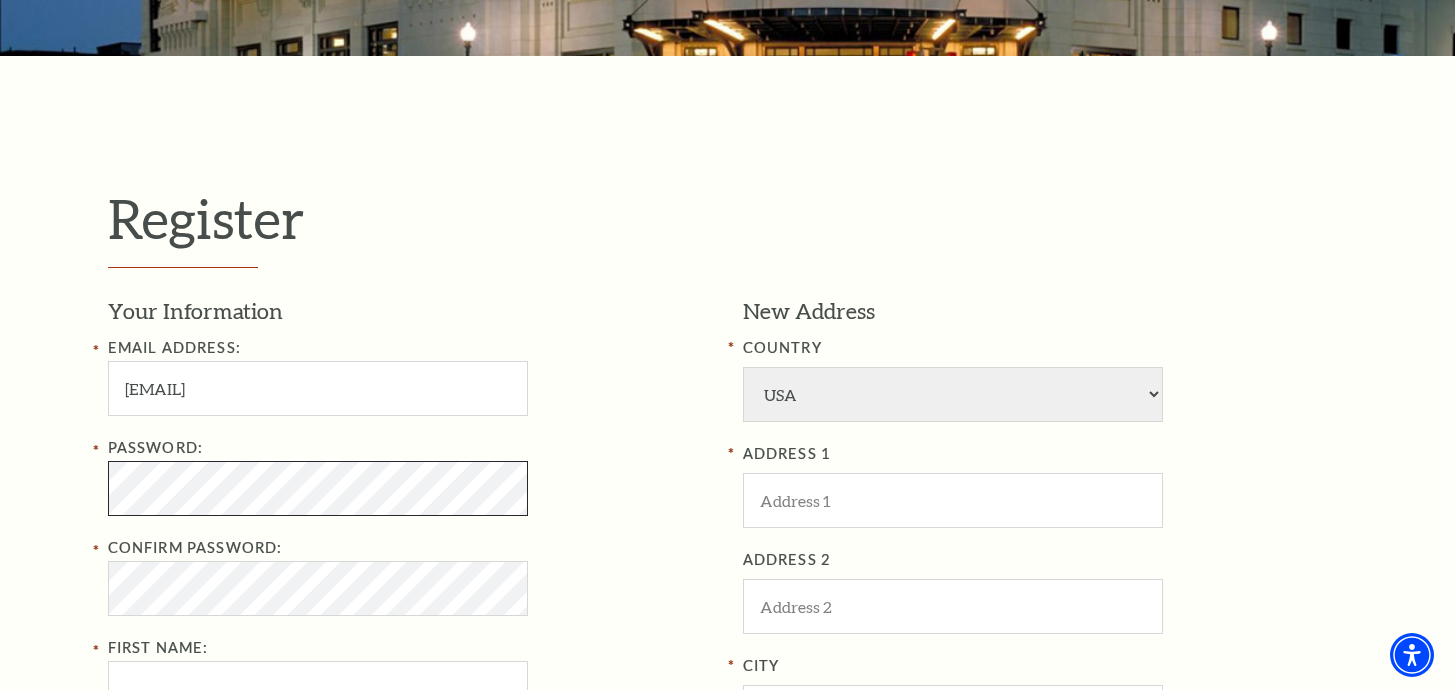 scroll, scrollTop: 394, scrollLeft: 0, axis: vertical 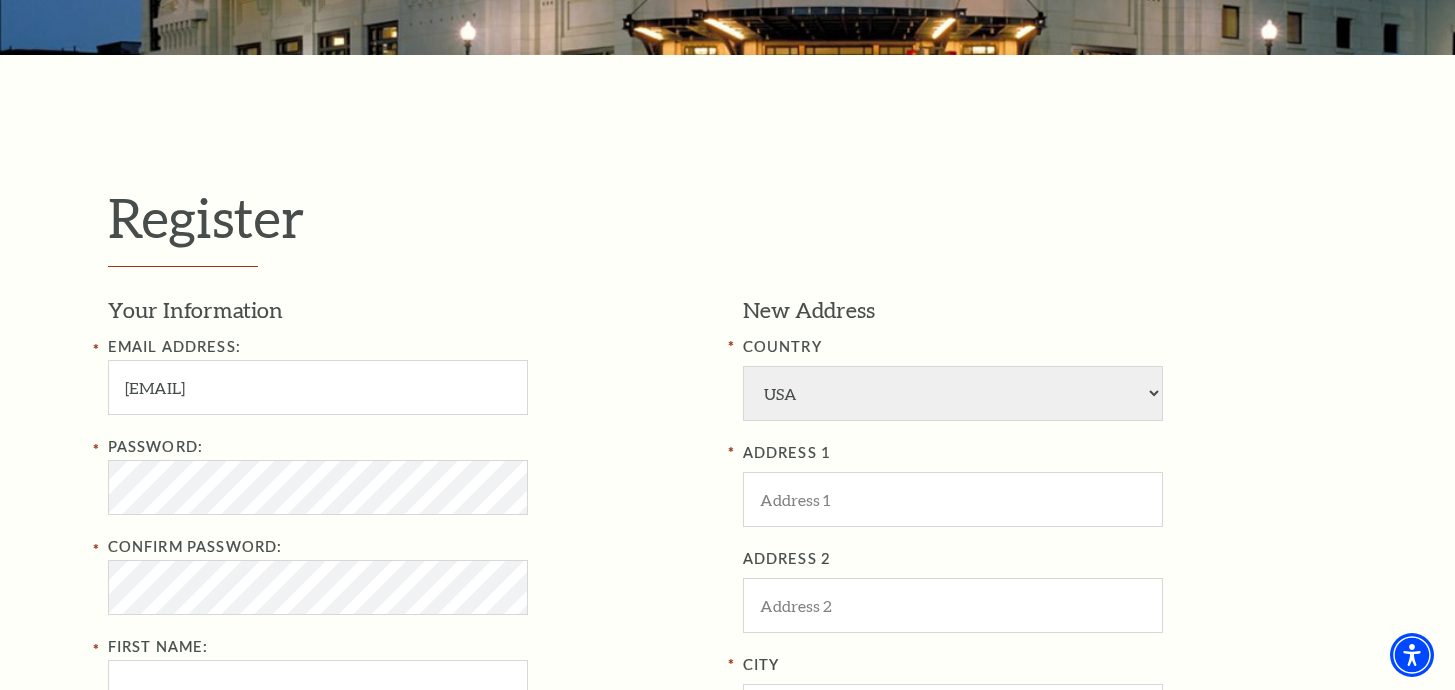 click on "Password:       Confirm Password:       First Name:" at bounding box center (410, 575) 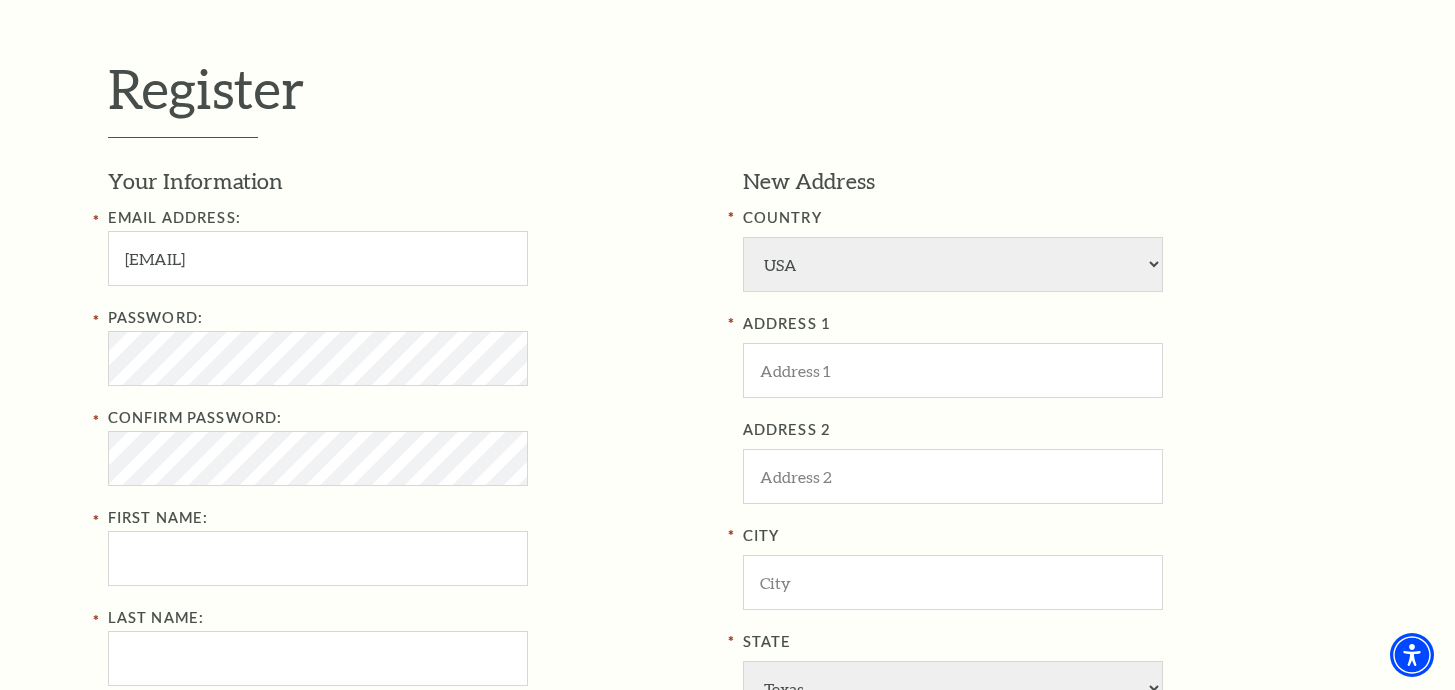 scroll, scrollTop: 524, scrollLeft: 0, axis: vertical 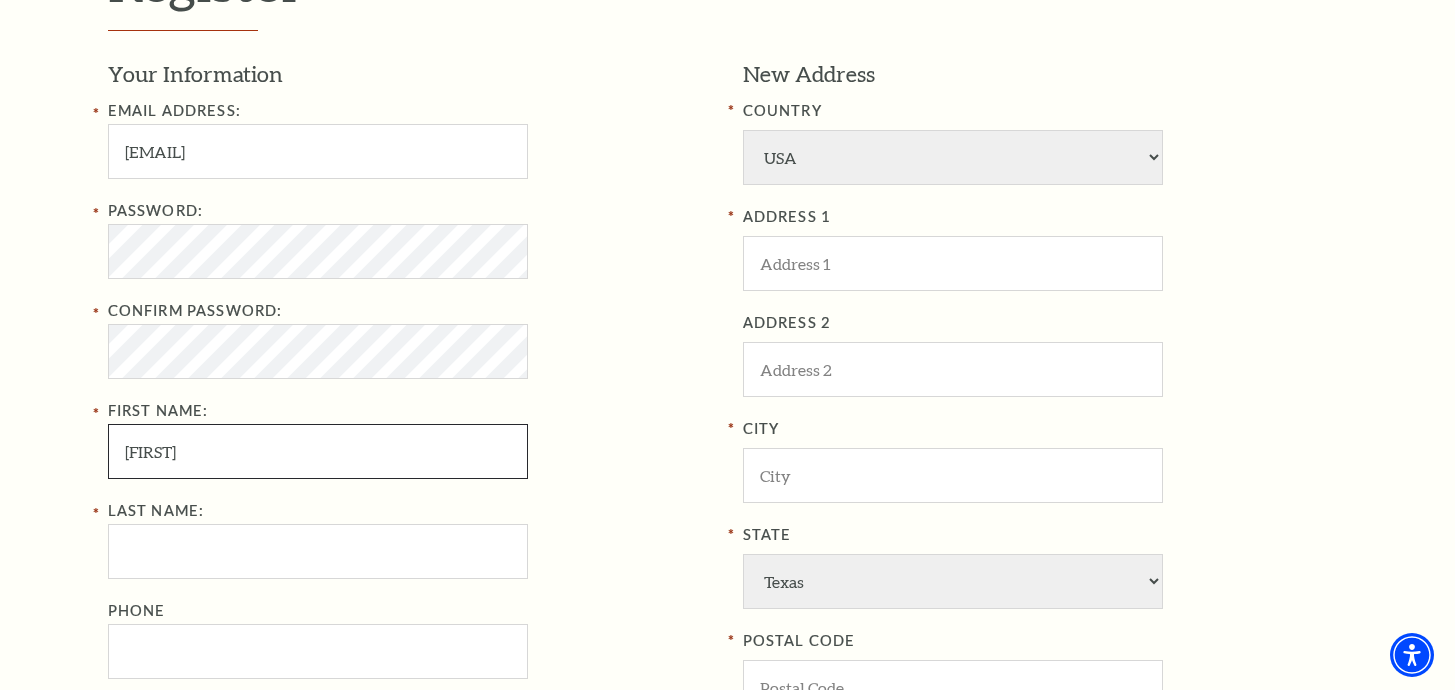 type on "Manuel" 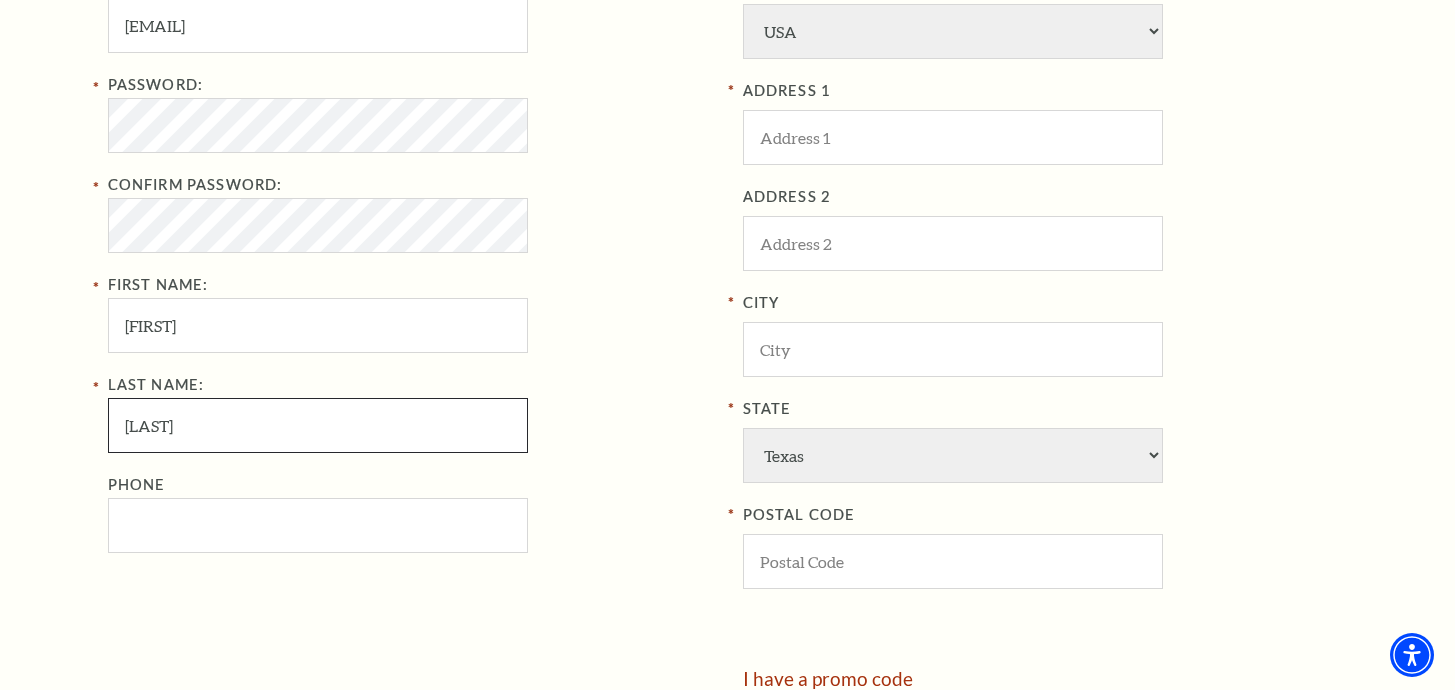 scroll, scrollTop: 761, scrollLeft: 0, axis: vertical 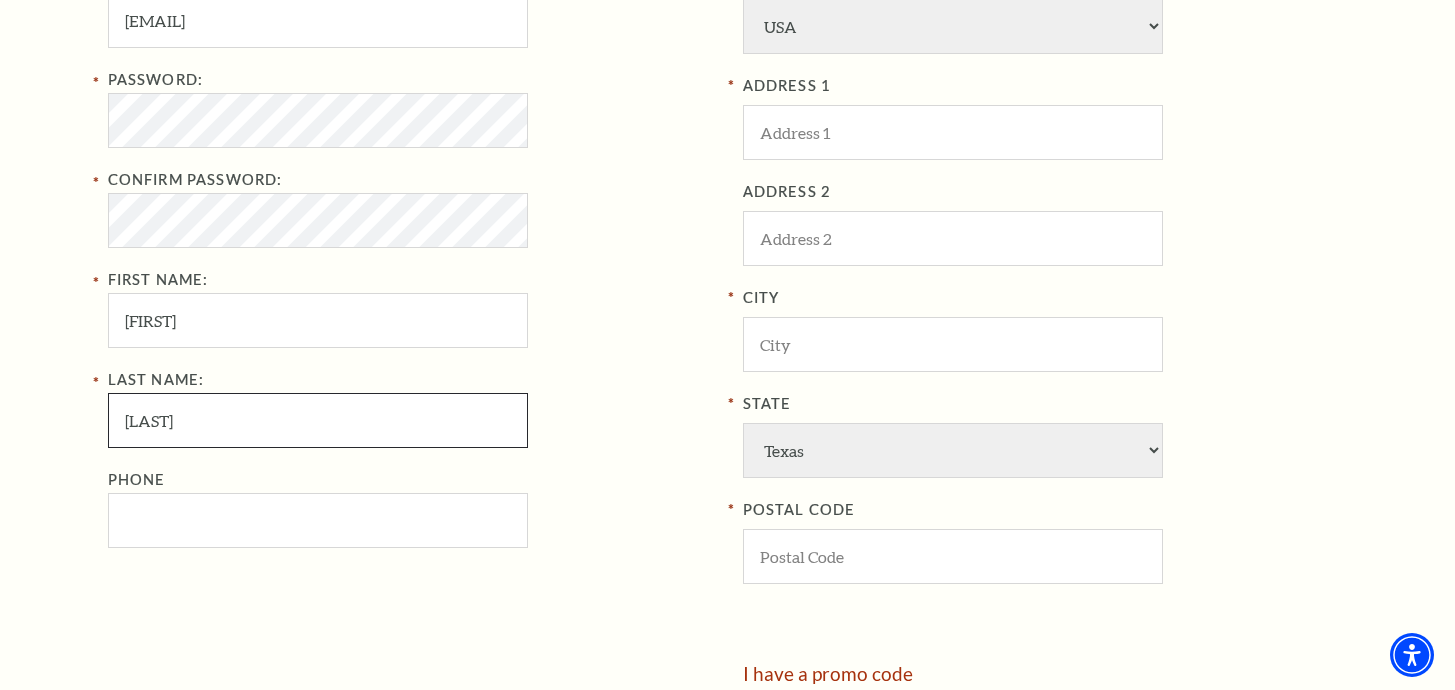 type on "Arevalo" 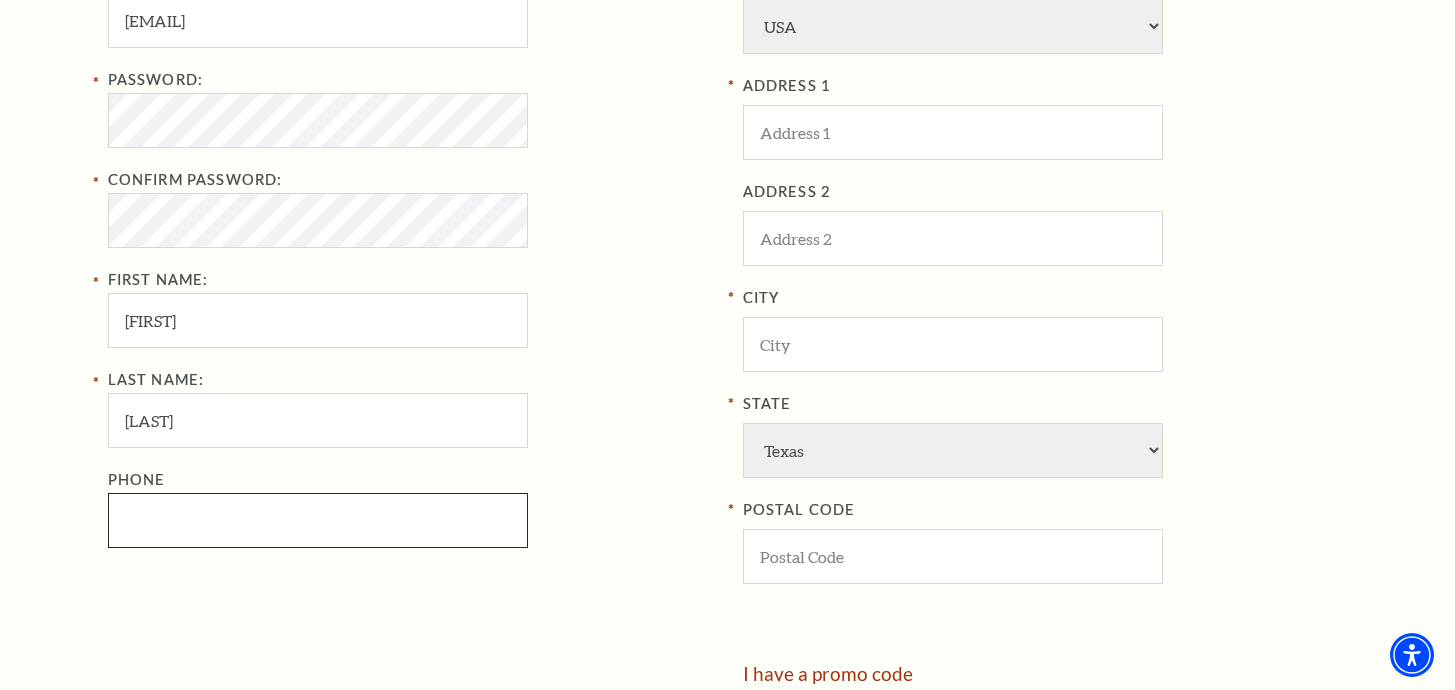 type on "8" 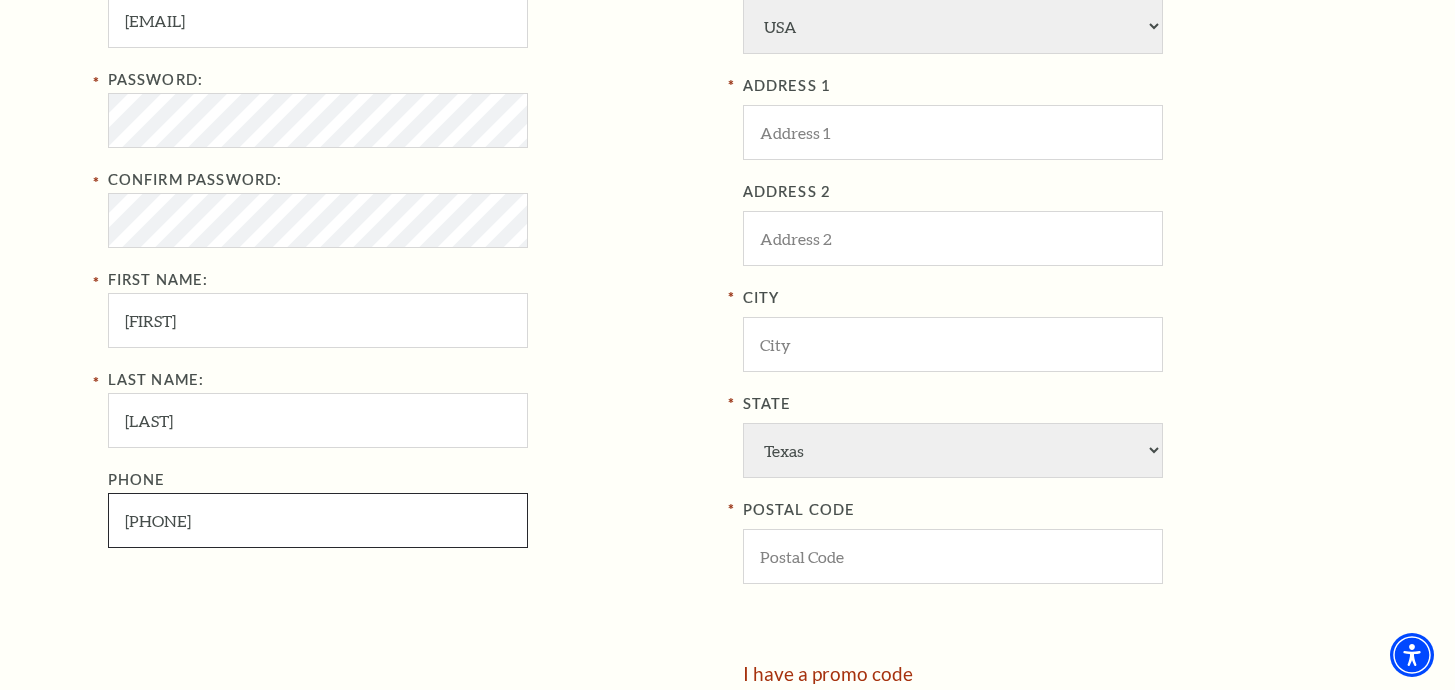 type on "786-663-9076" 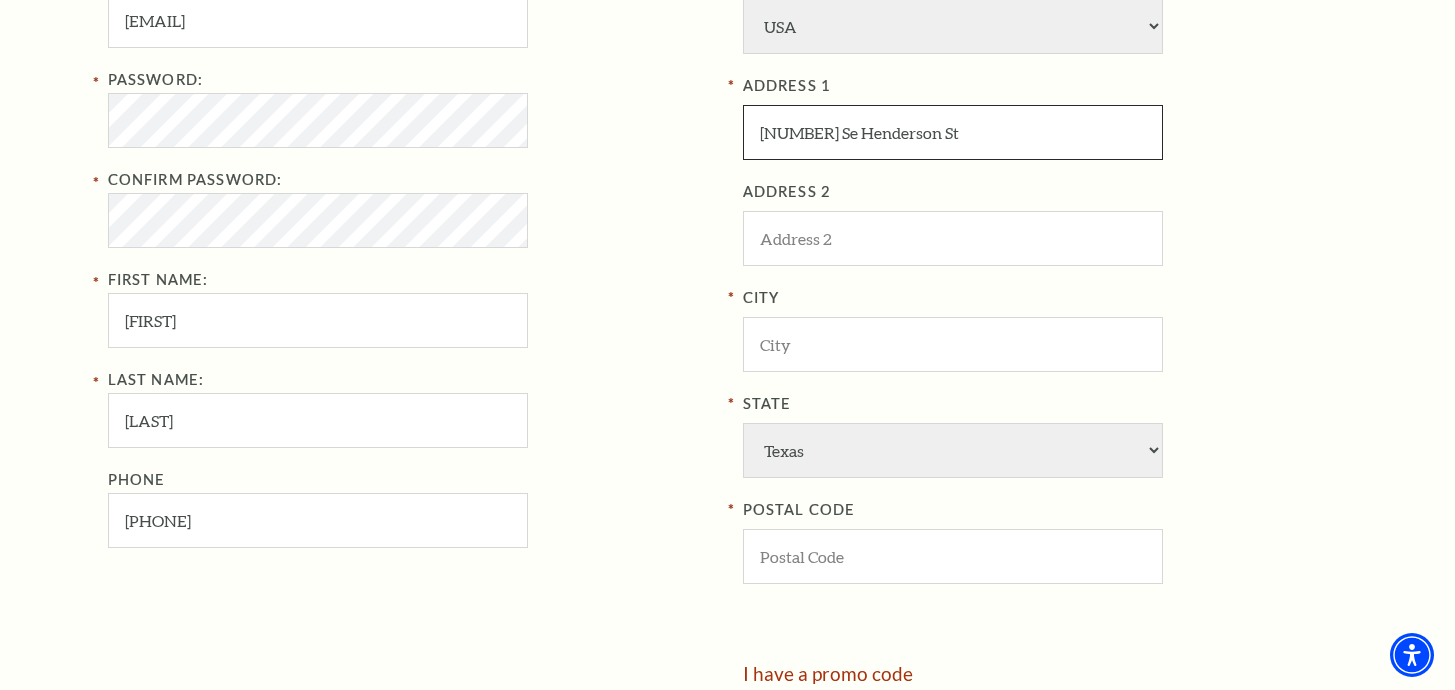 type on "4914 Se Henderson St" 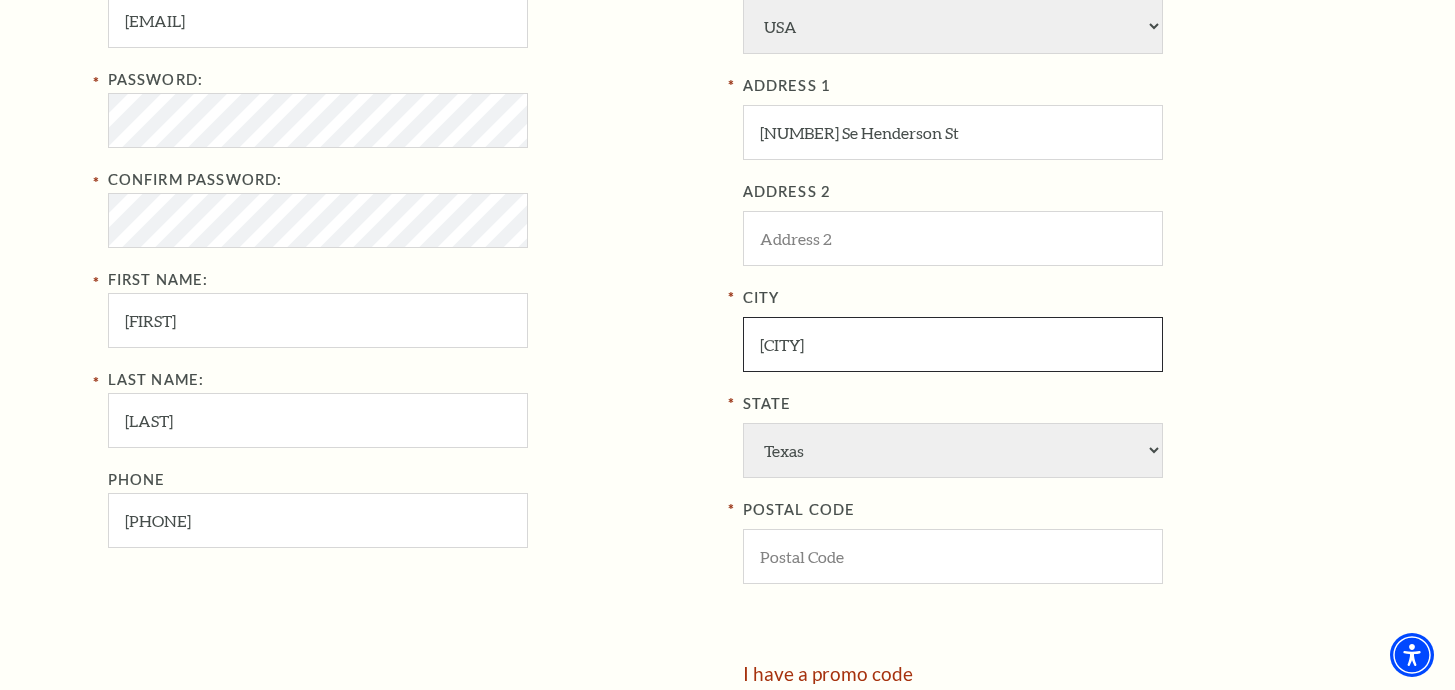 type on "Portland" 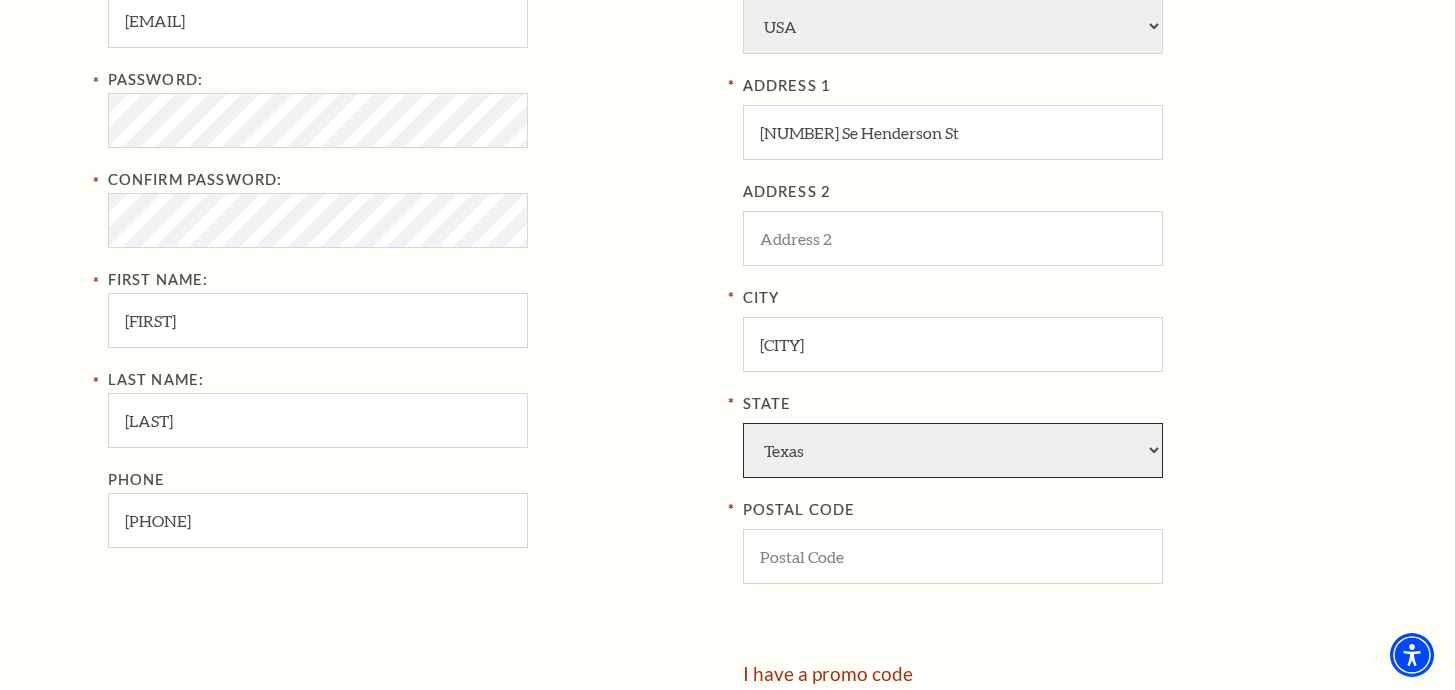 select on "OR" 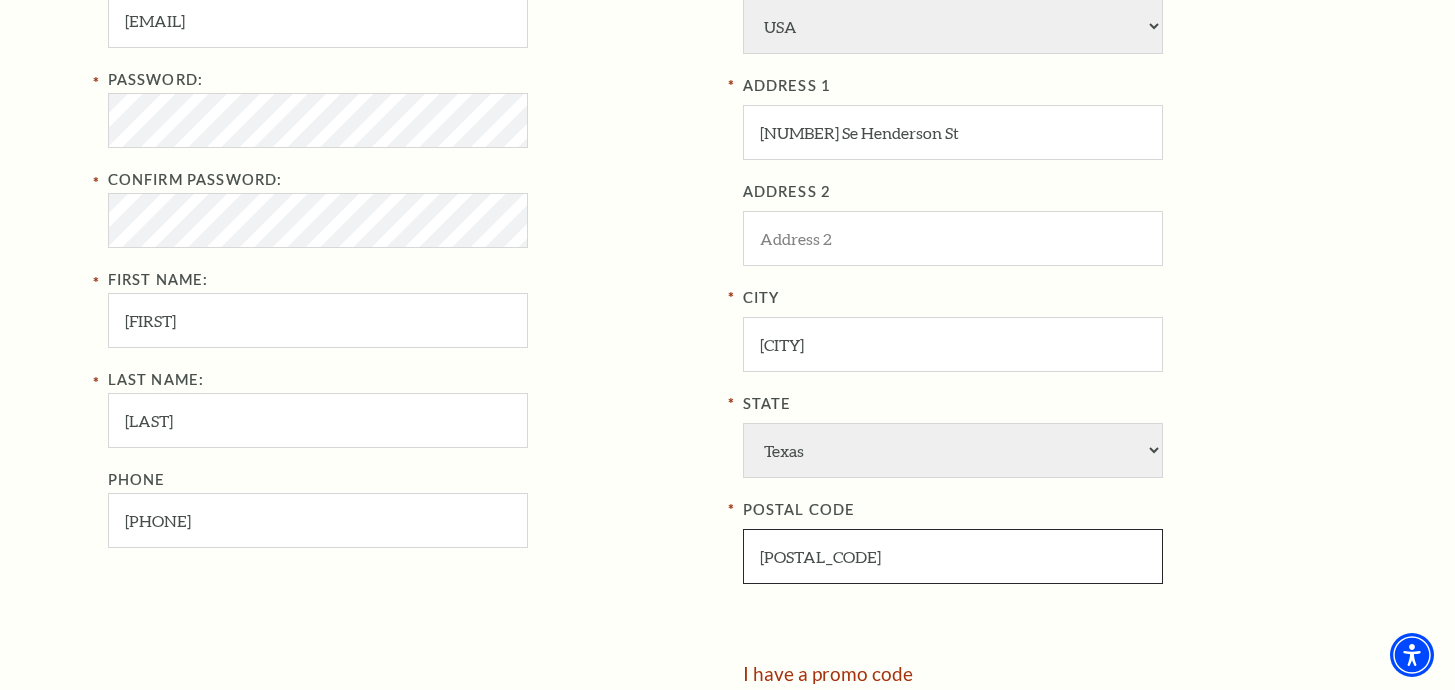 type on "97206" 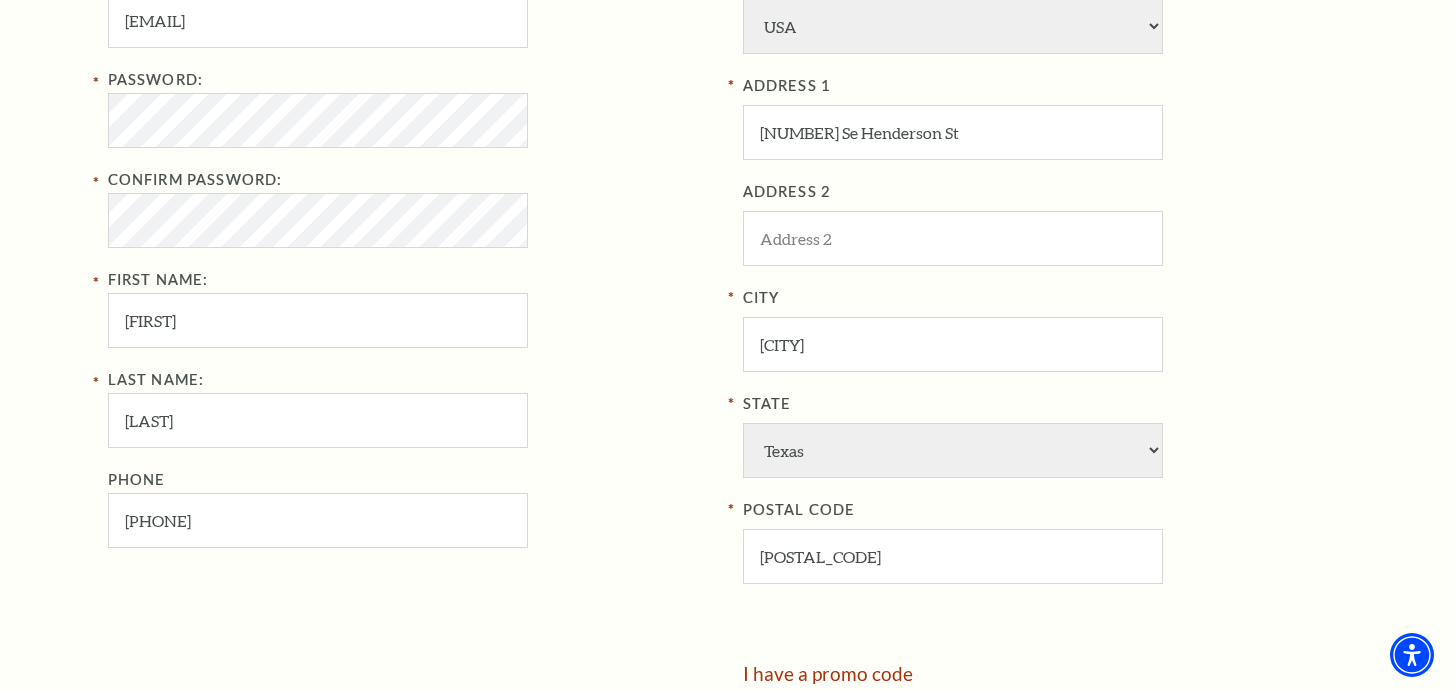 click on "State   Alabama Alaska American Embassy American Embassy American Samoa Arizona Arkansas Armed Forces California Colorado Connecticut D.C. Delaware Florida Georgia Guam Hawaii Idaho Illinois Indiana Iowa Kansas Kentucky Louisiana Maine Marshall Islands Maryland Massachusetts Michigan Micronesia Minnesota Mississippi Missouri Montana Nebraska Nevada New Hampshire New Jersey New Mexico New York North Carolina North Dakota Northern Mariana Is. Ohio Oklahoma Oregon Palau Pennsylvania Puerto Rico Rhode Island South Carolina South Dakota Tennessee Texas Trust Territories Utah Vermont Virgin Islands Virginia Washington West Virginia Wisconsin Wyoming" at bounding box center (1045, 435) 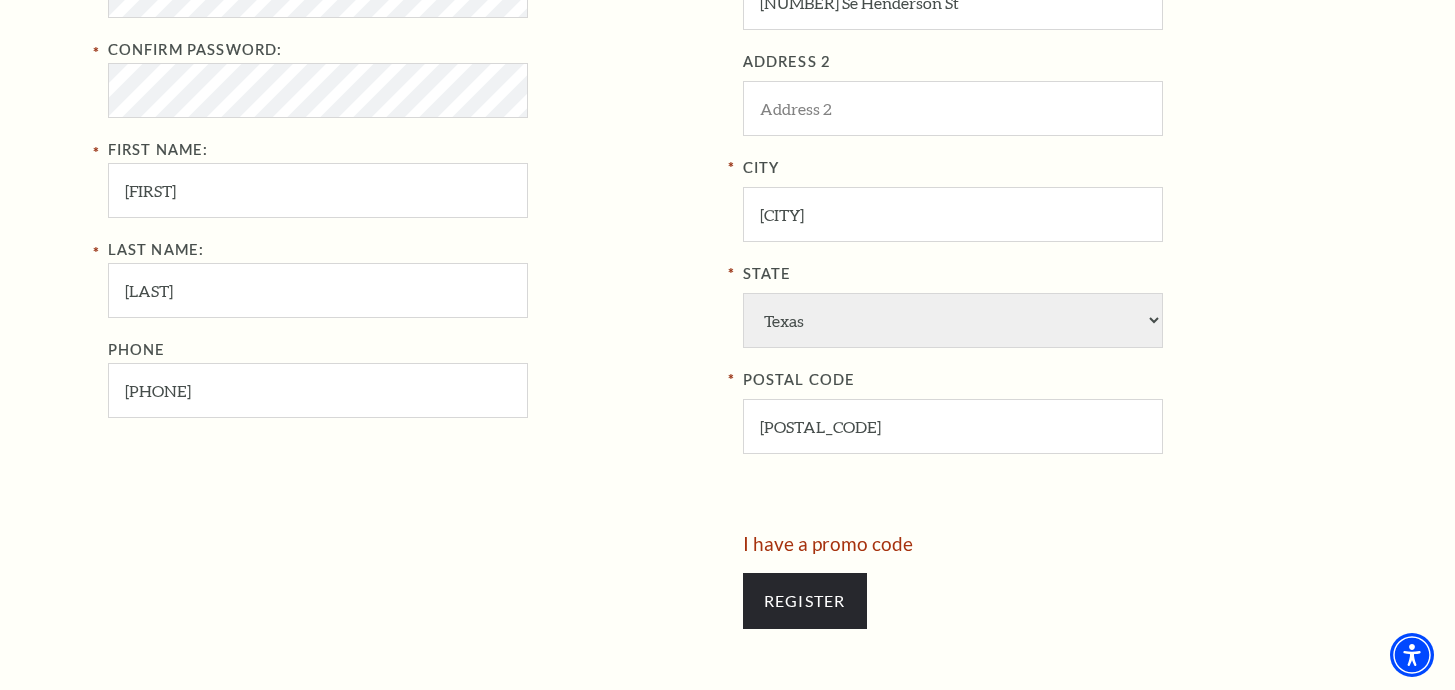 scroll, scrollTop: 912, scrollLeft: 0, axis: vertical 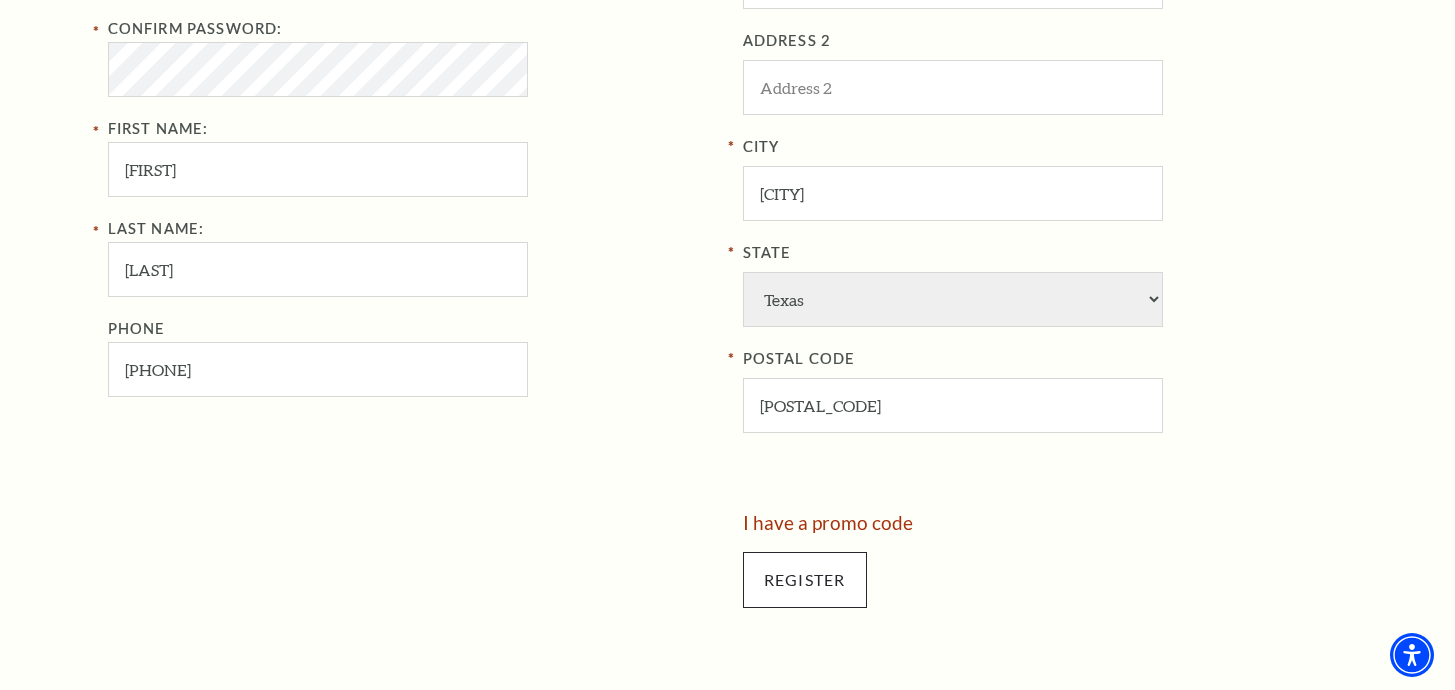 click on "Register" at bounding box center (805, 580) 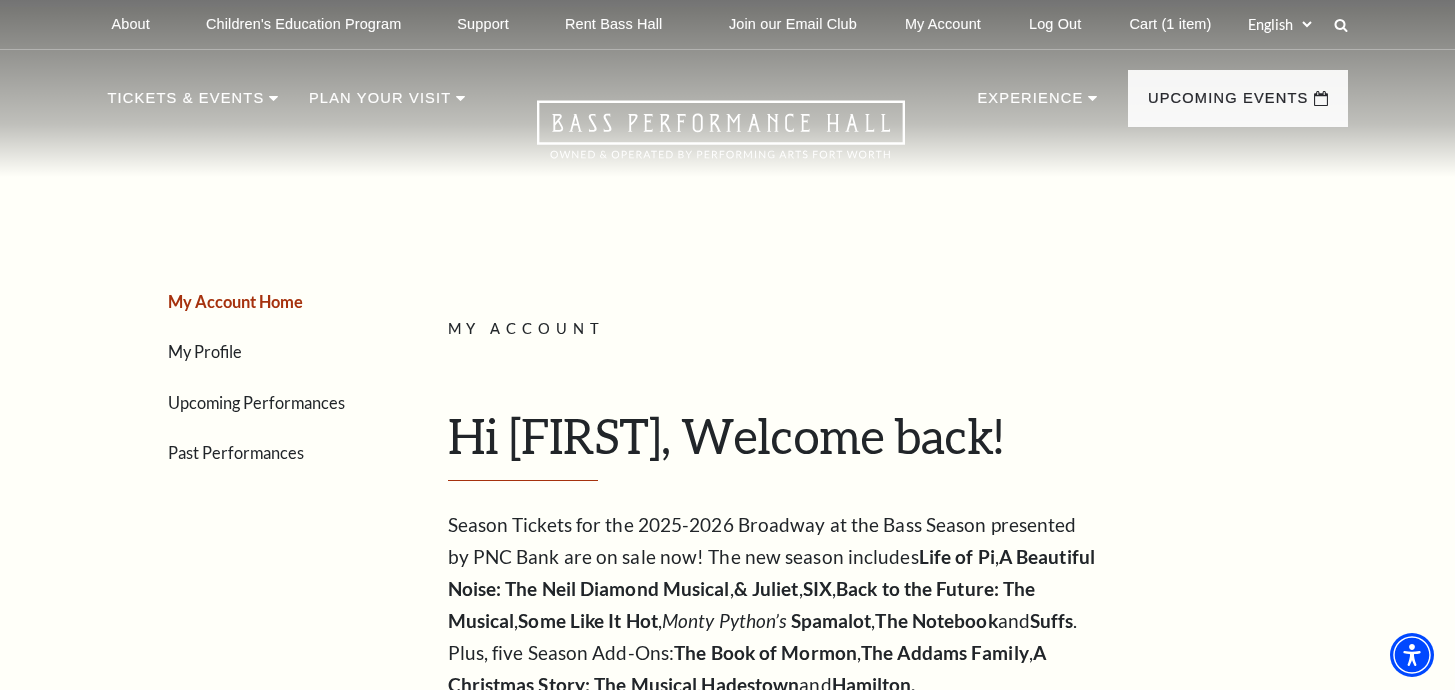 scroll, scrollTop: 0, scrollLeft: 0, axis: both 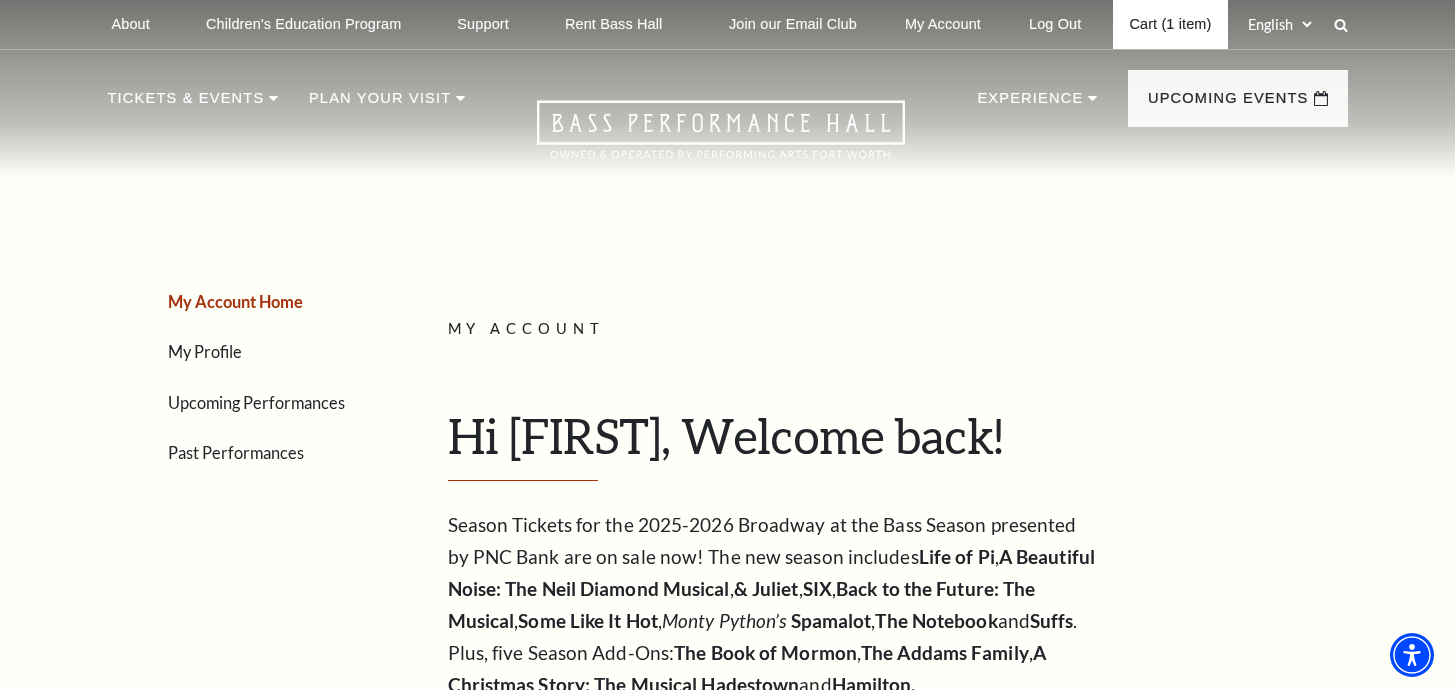 click on "Cart (1 item)" at bounding box center (1170, 24) 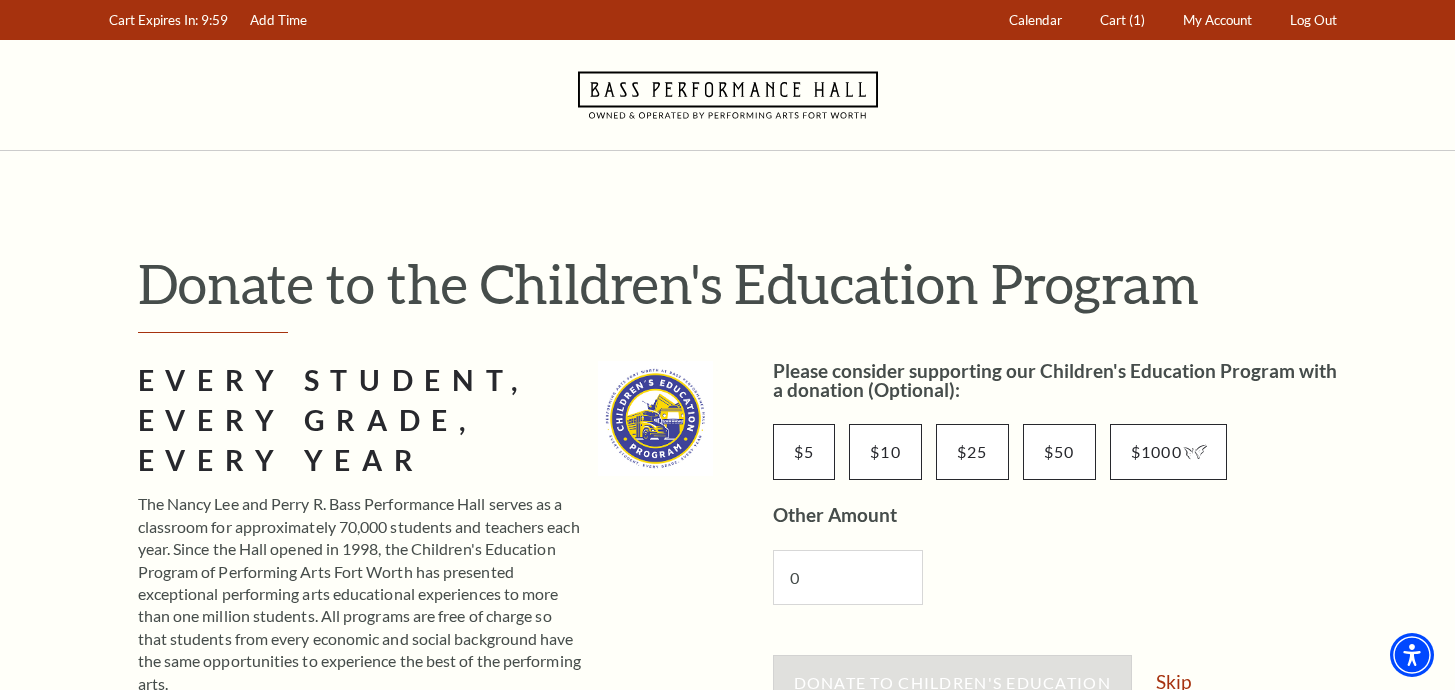 scroll, scrollTop: 0, scrollLeft: 0, axis: both 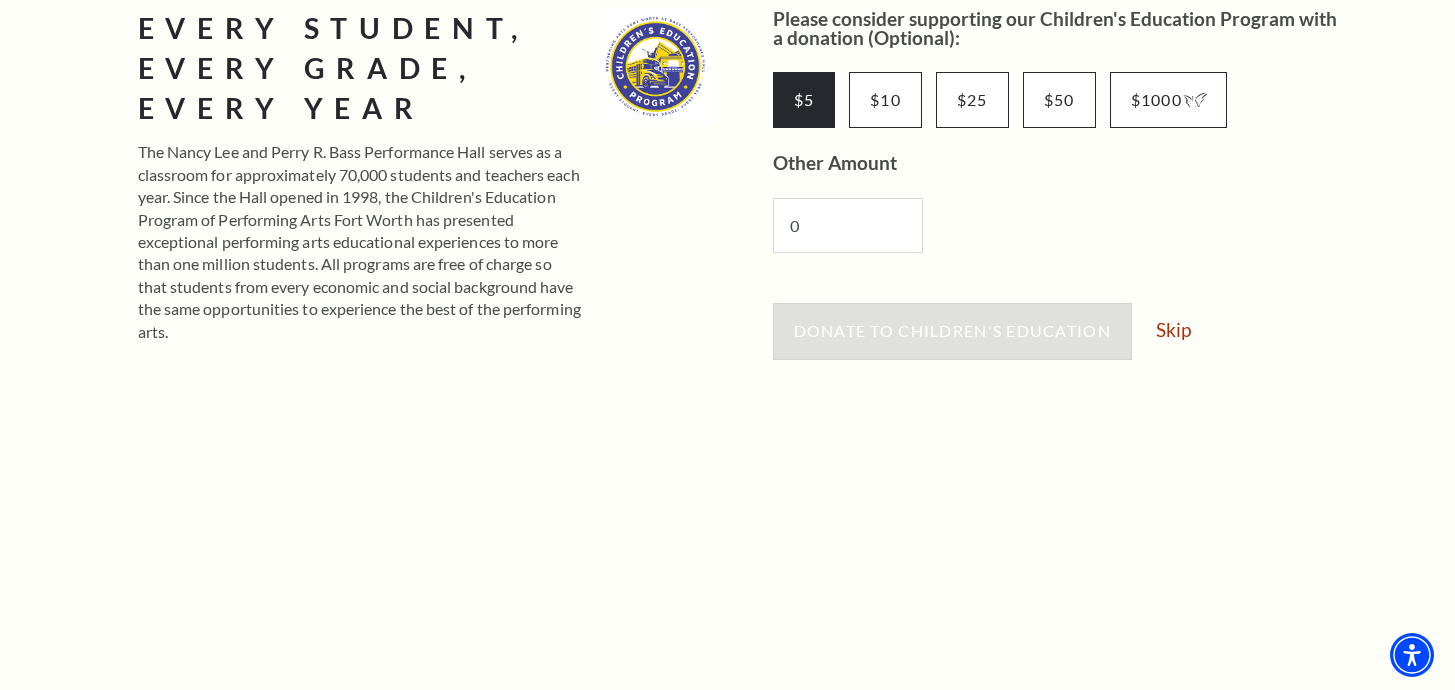 click on "$5" at bounding box center (804, 100) 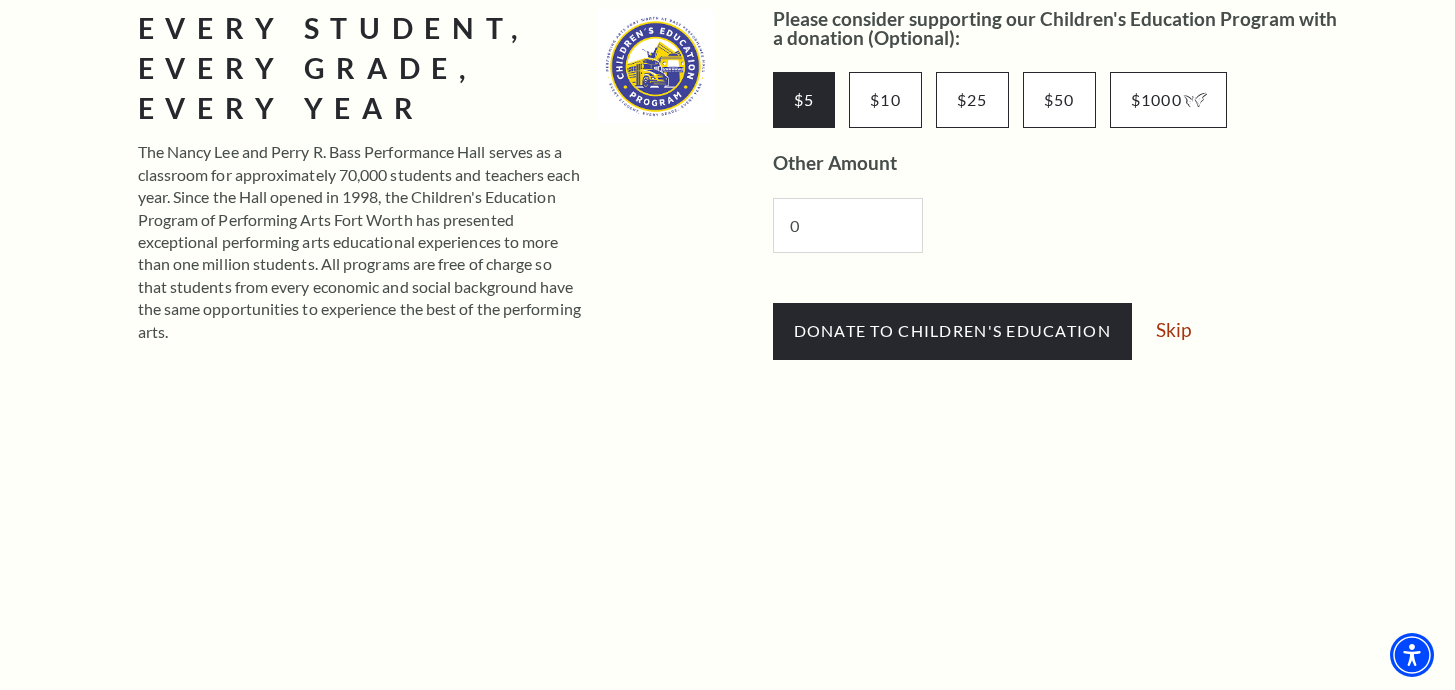 drag, startPoint x: 1048, startPoint y: 197, endPoint x: 1080, endPoint y: 216, distance: 37.215588 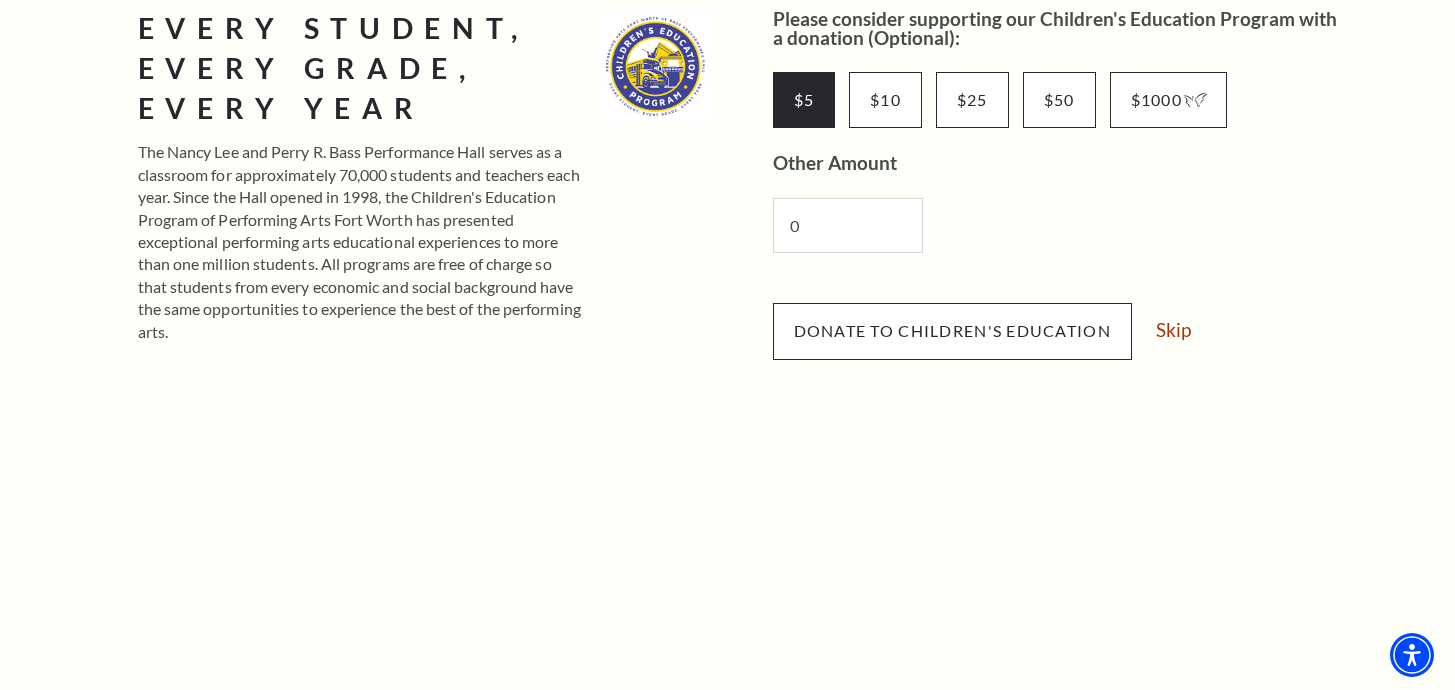 click on "Donate to Children's Education" at bounding box center (952, 330) 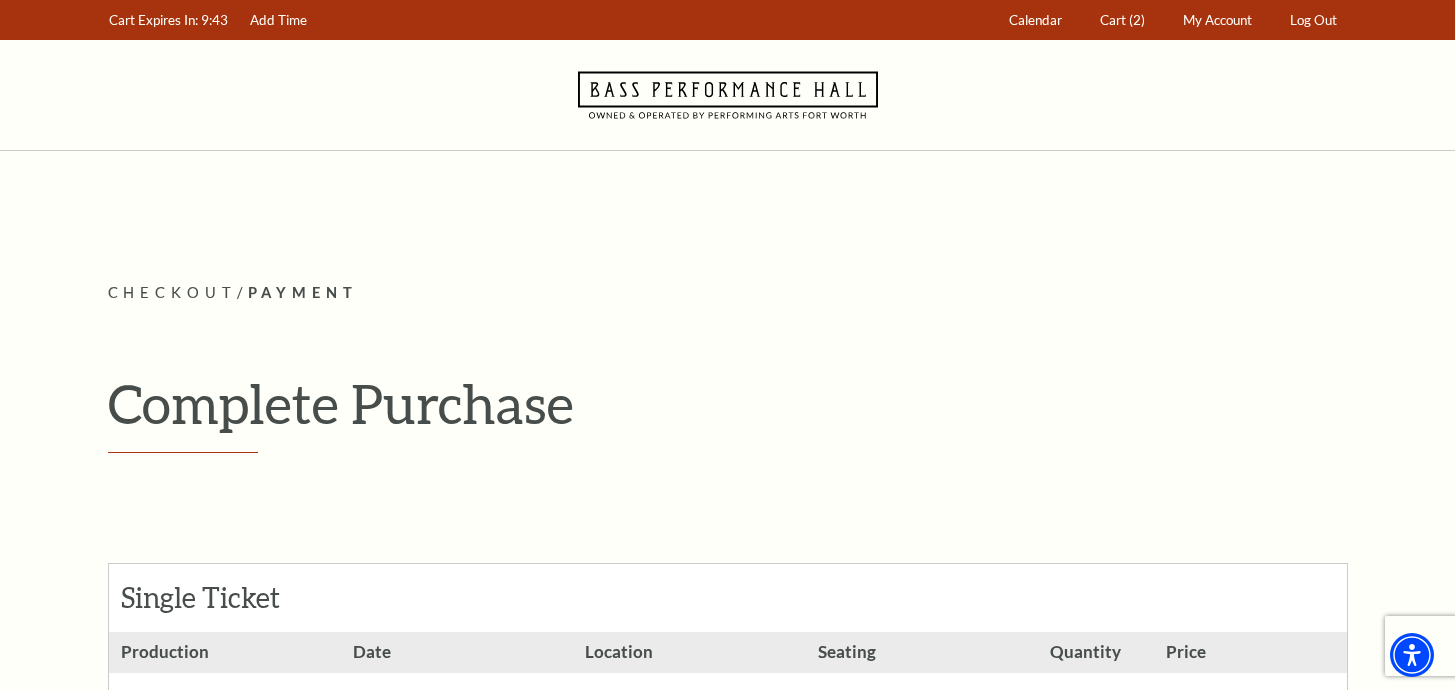 scroll, scrollTop: 0, scrollLeft: 0, axis: both 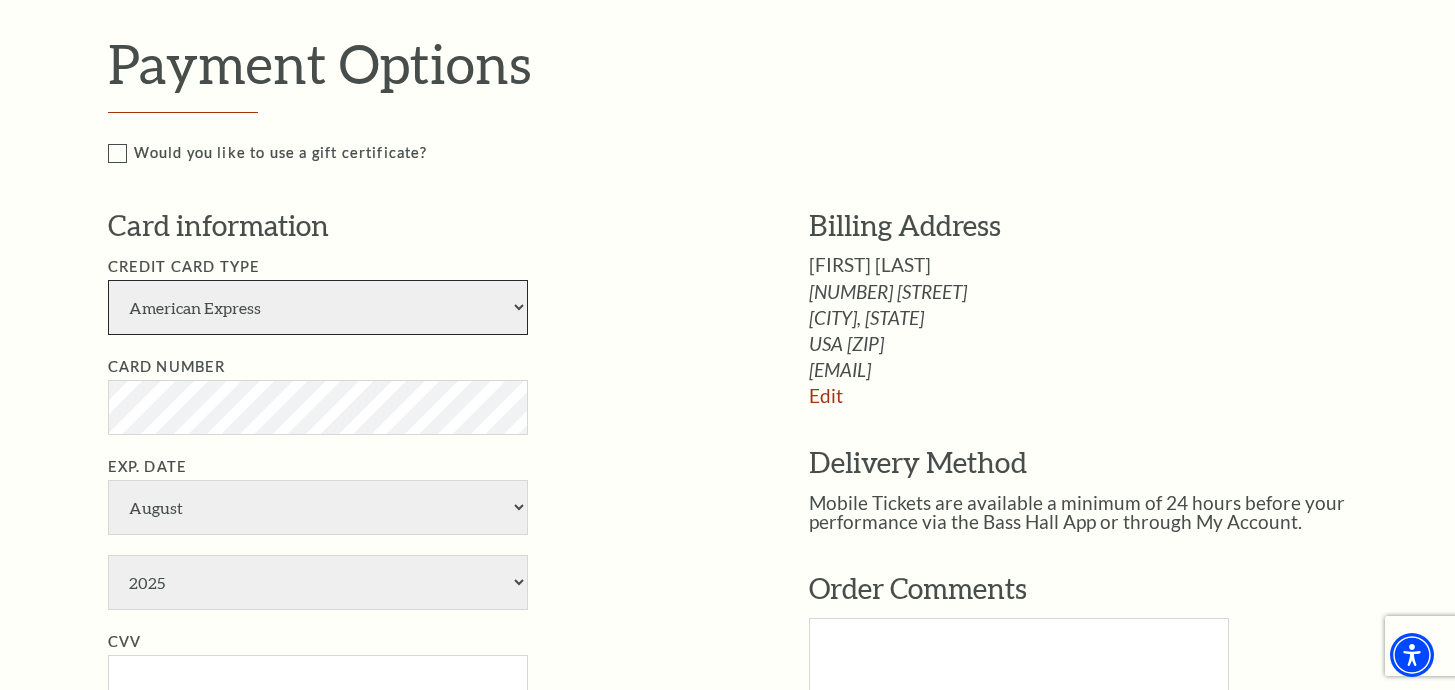 select on "24" 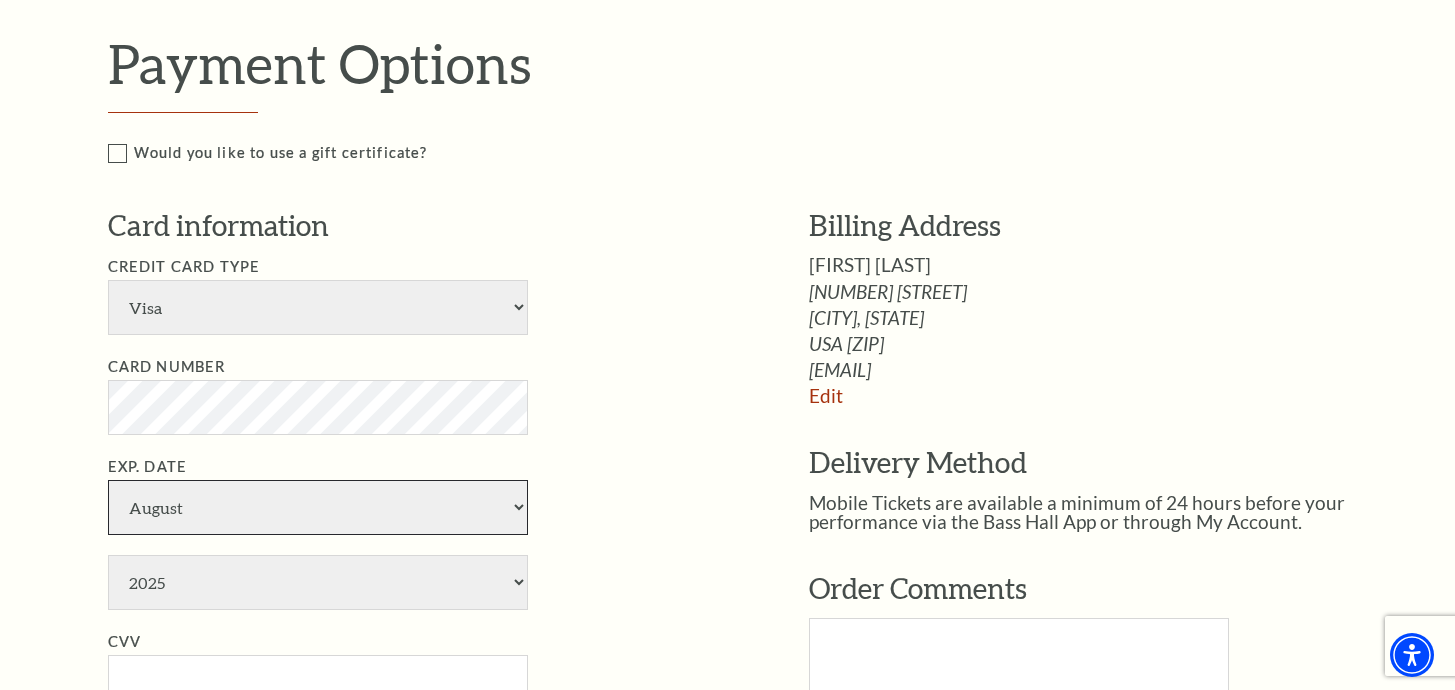 select on "3" 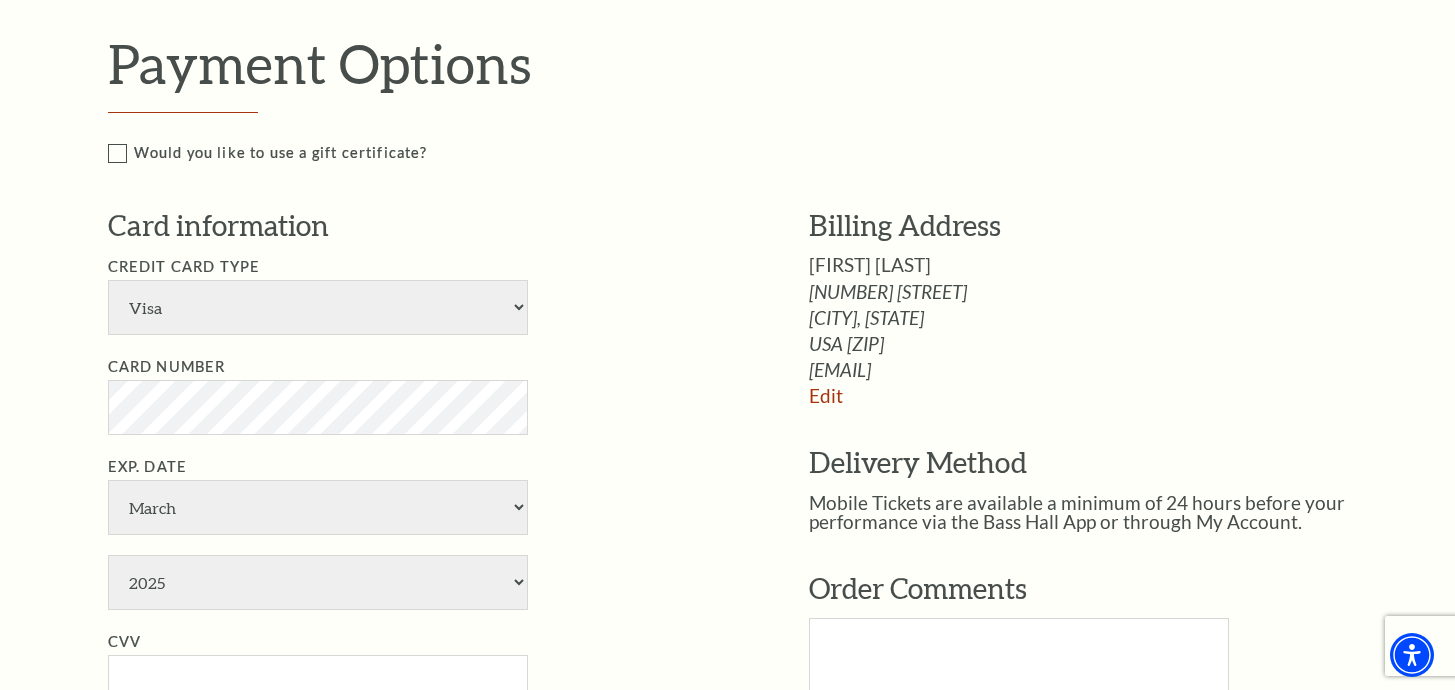 click on "Exp. Date
January
February
March
April
May
June
July
August
September
October
November
December
2025
2026
2027
2028
2029
2030
2031
2032
2033
2034" at bounding box center (428, 532) 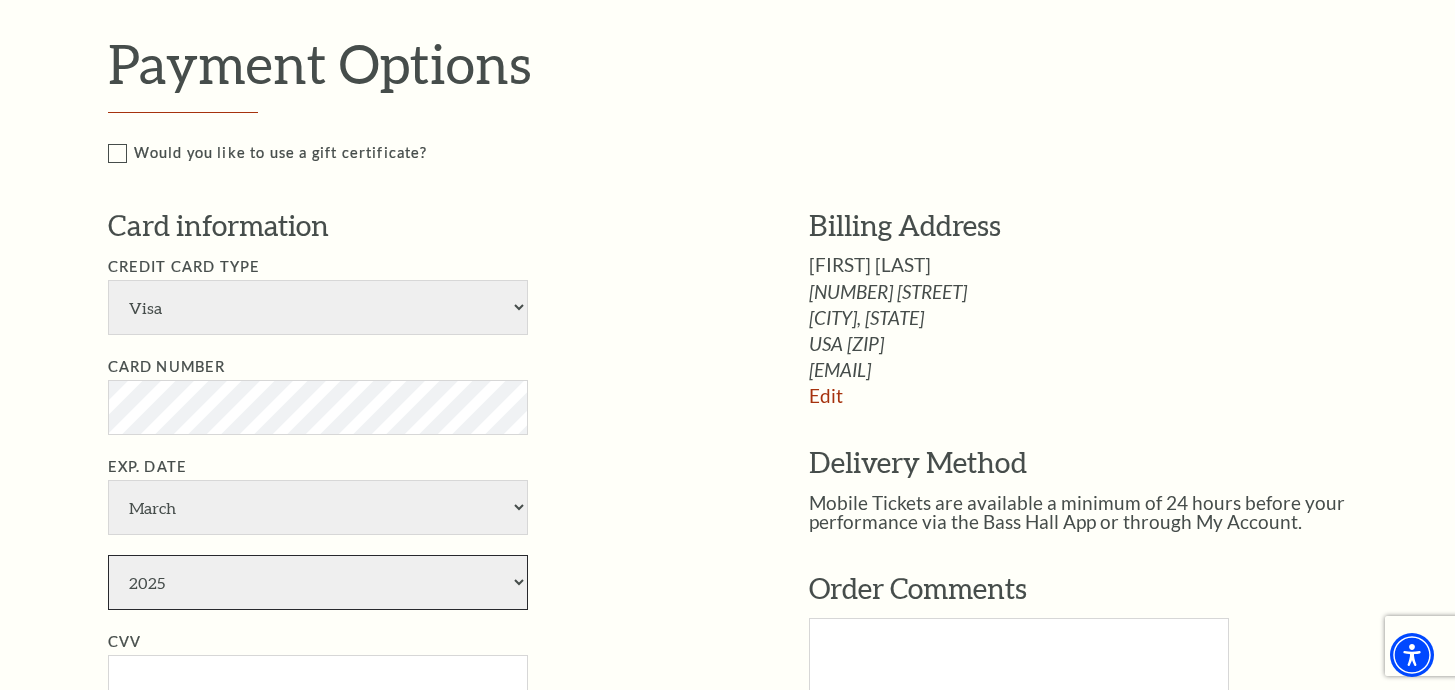 select on "2030" 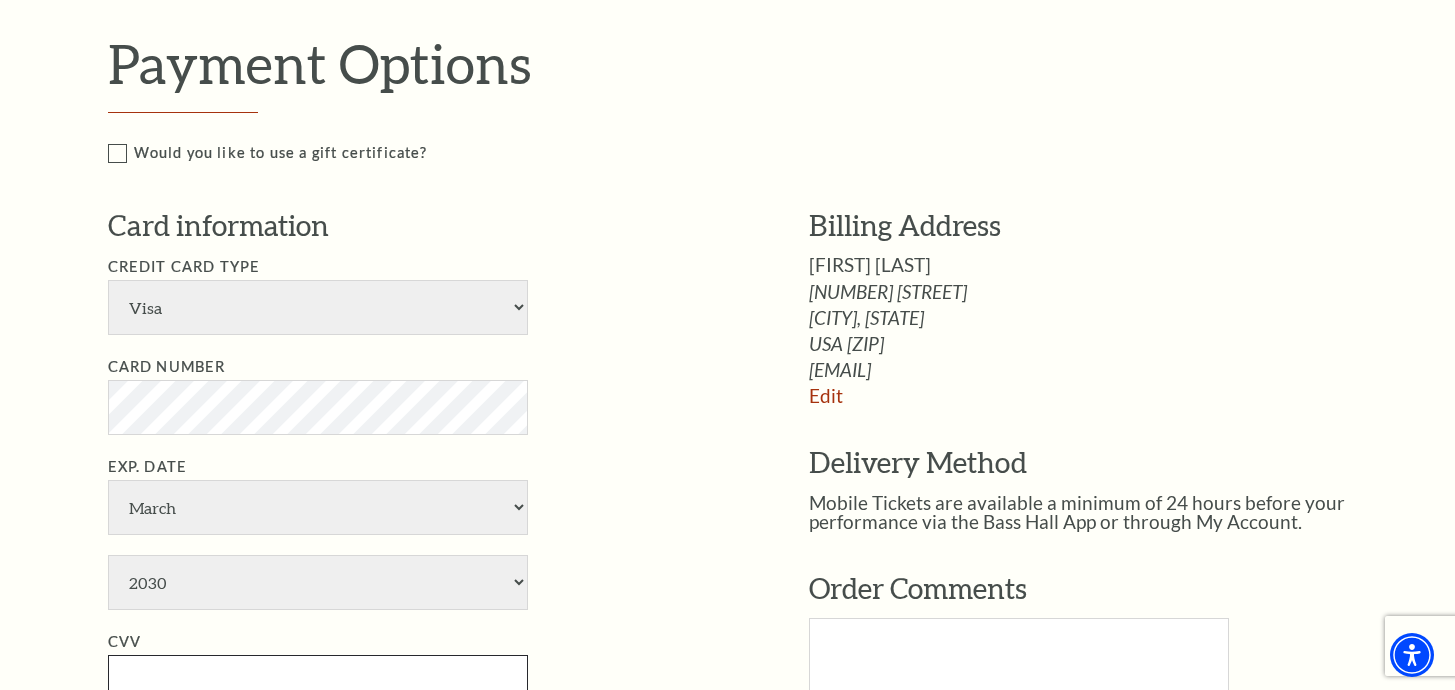 click on "CVV" at bounding box center [318, 682] 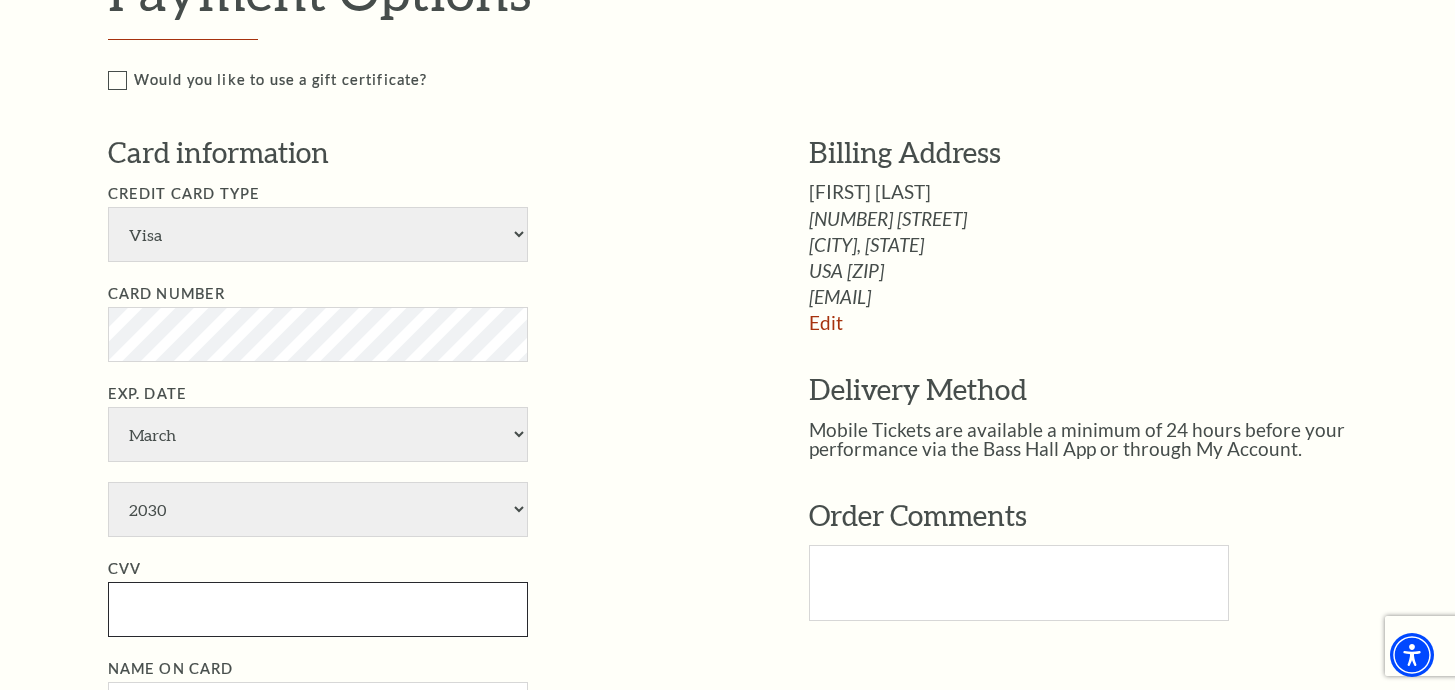 scroll, scrollTop: 1229, scrollLeft: 0, axis: vertical 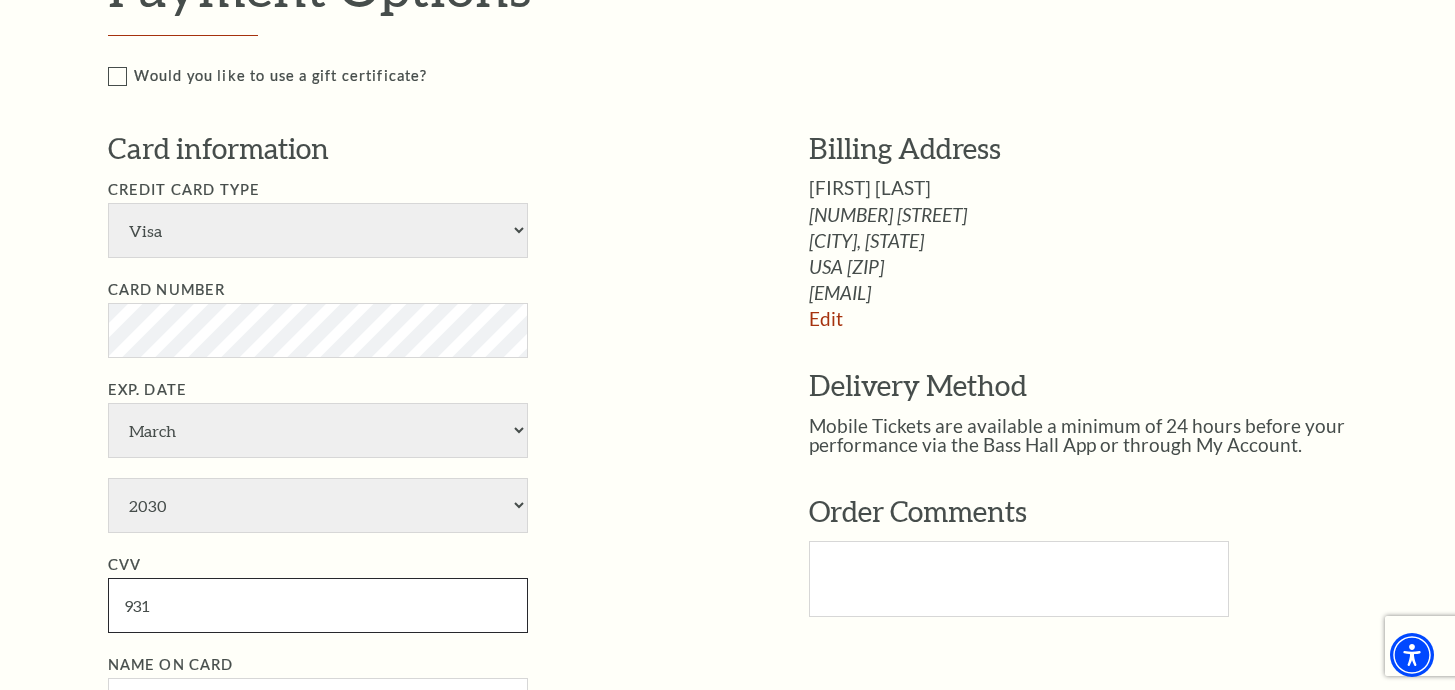 type on "931" 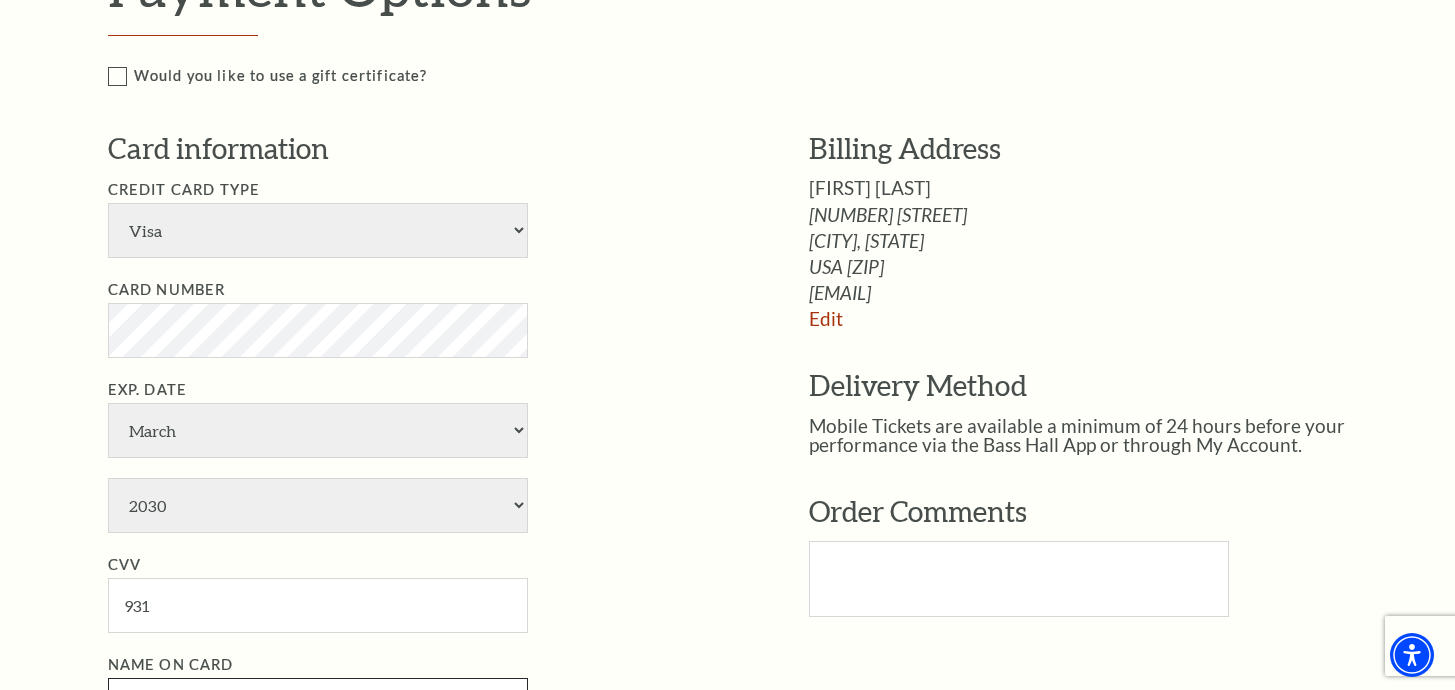 click on "Name on Card" at bounding box center (318, 705) 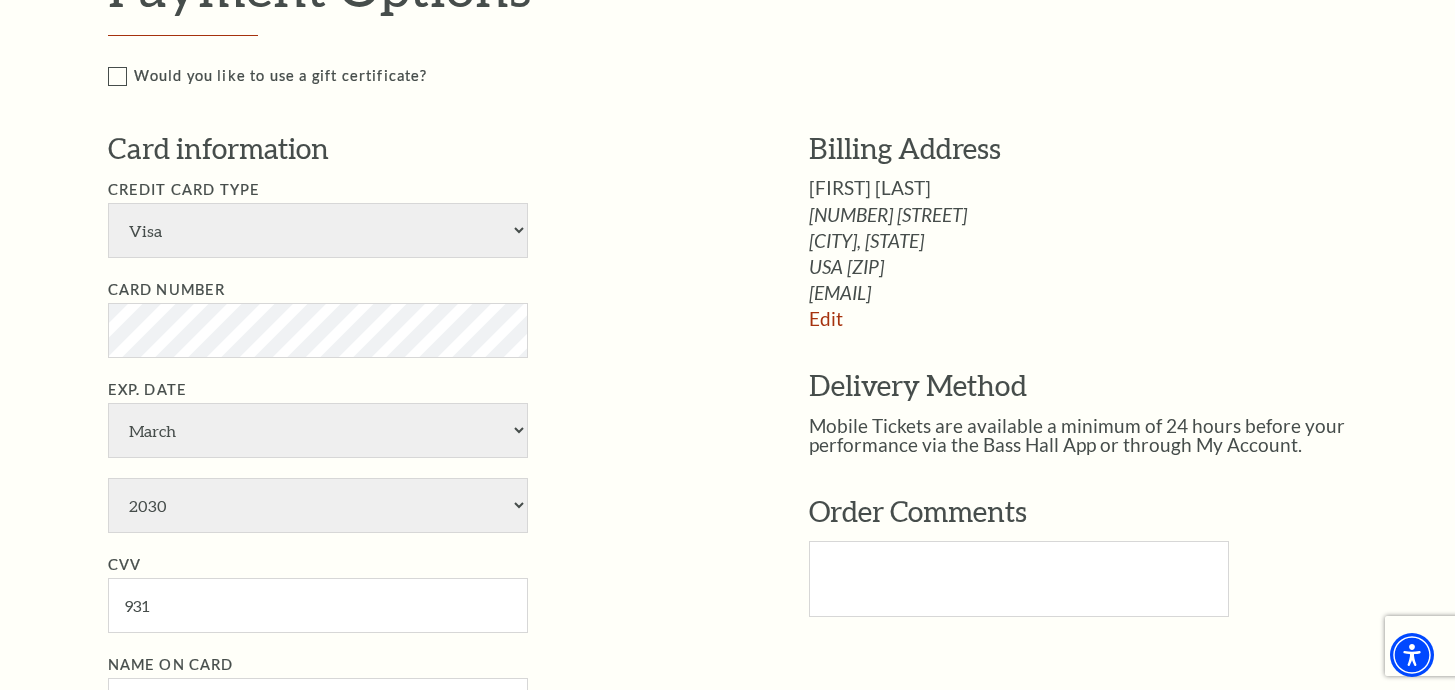 click on "CVV
931" at bounding box center [428, 593] 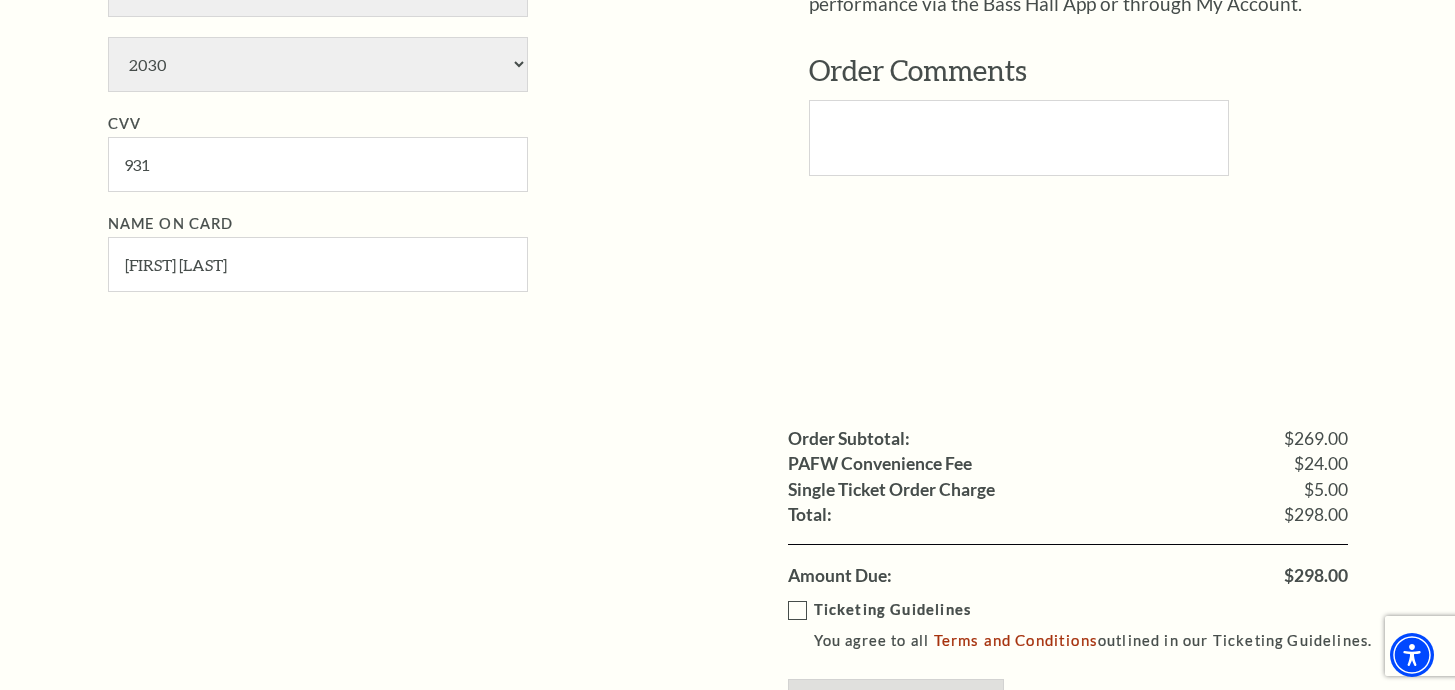 scroll, scrollTop: 1671, scrollLeft: 0, axis: vertical 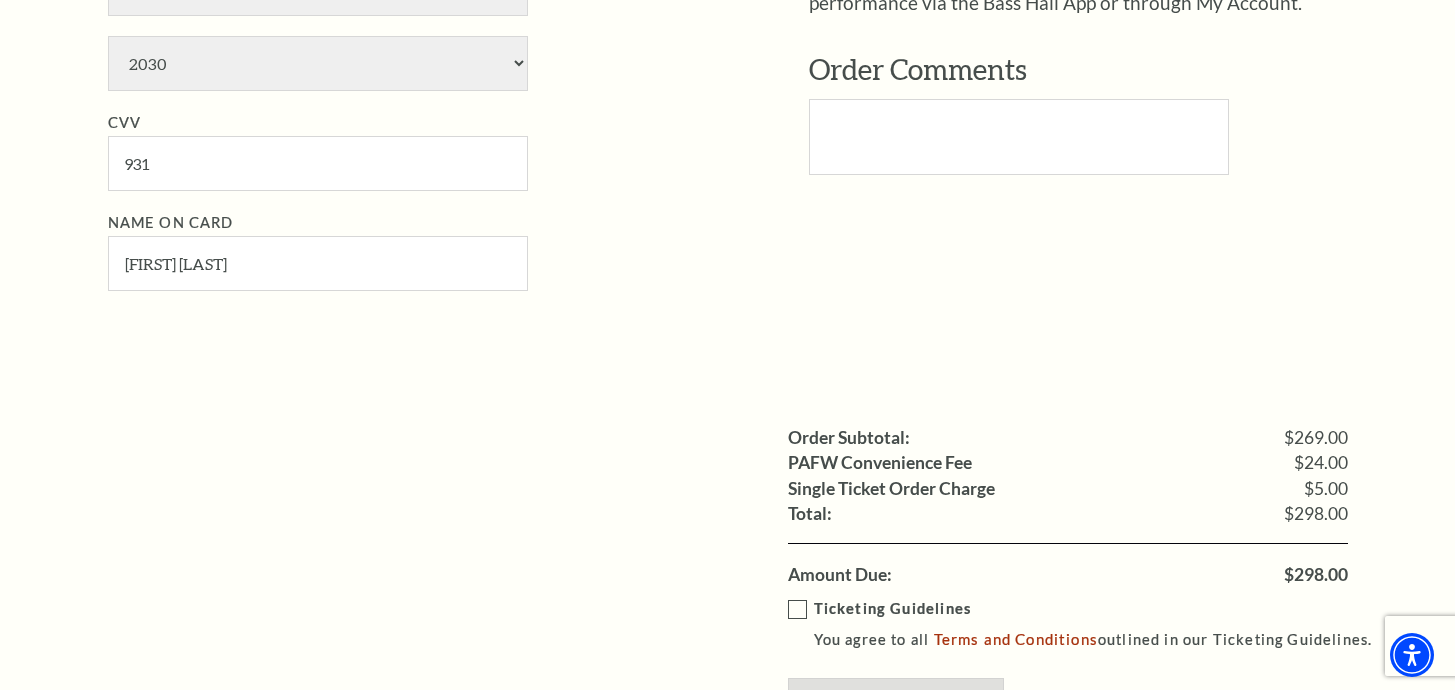click on "Ticketing Guidelines
You agree to all   Terms and Conditions  outlined in our Ticketing Guidelines." at bounding box center (1089, 624) 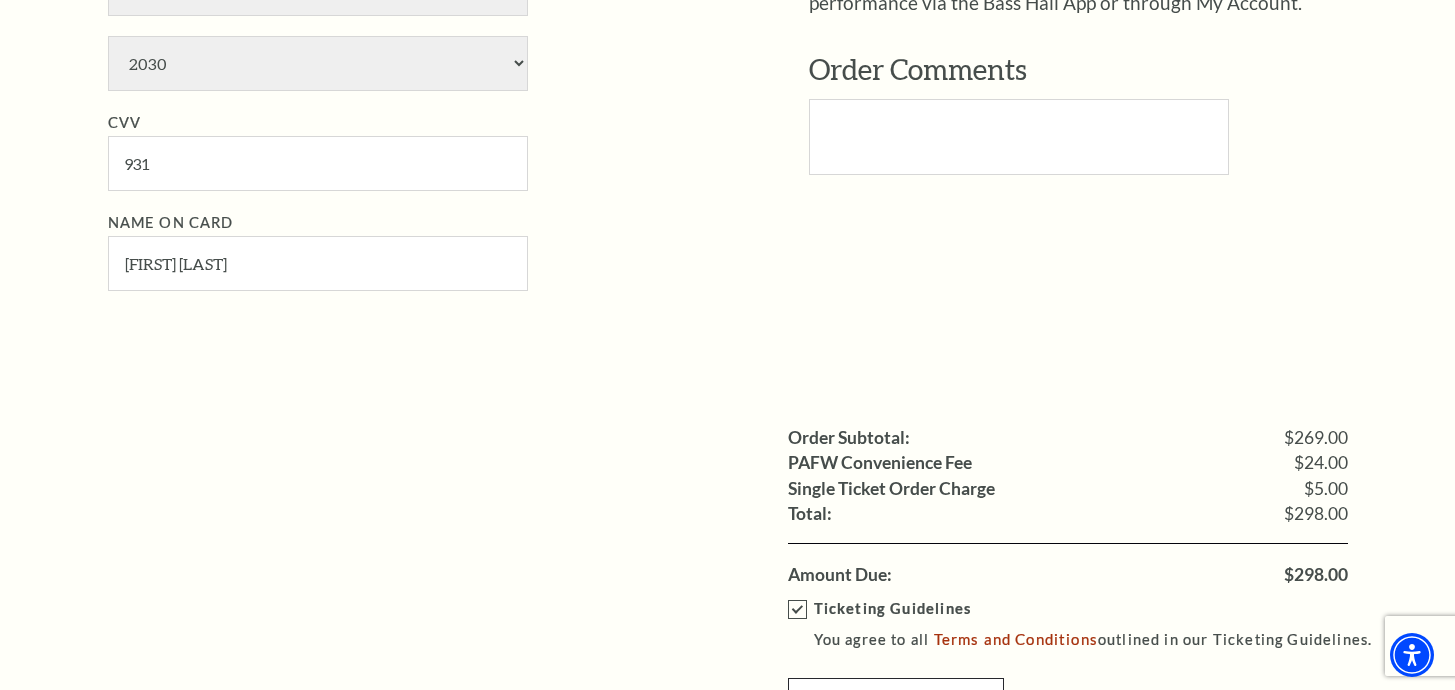 click on "Checkout" at bounding box center (896, 706) 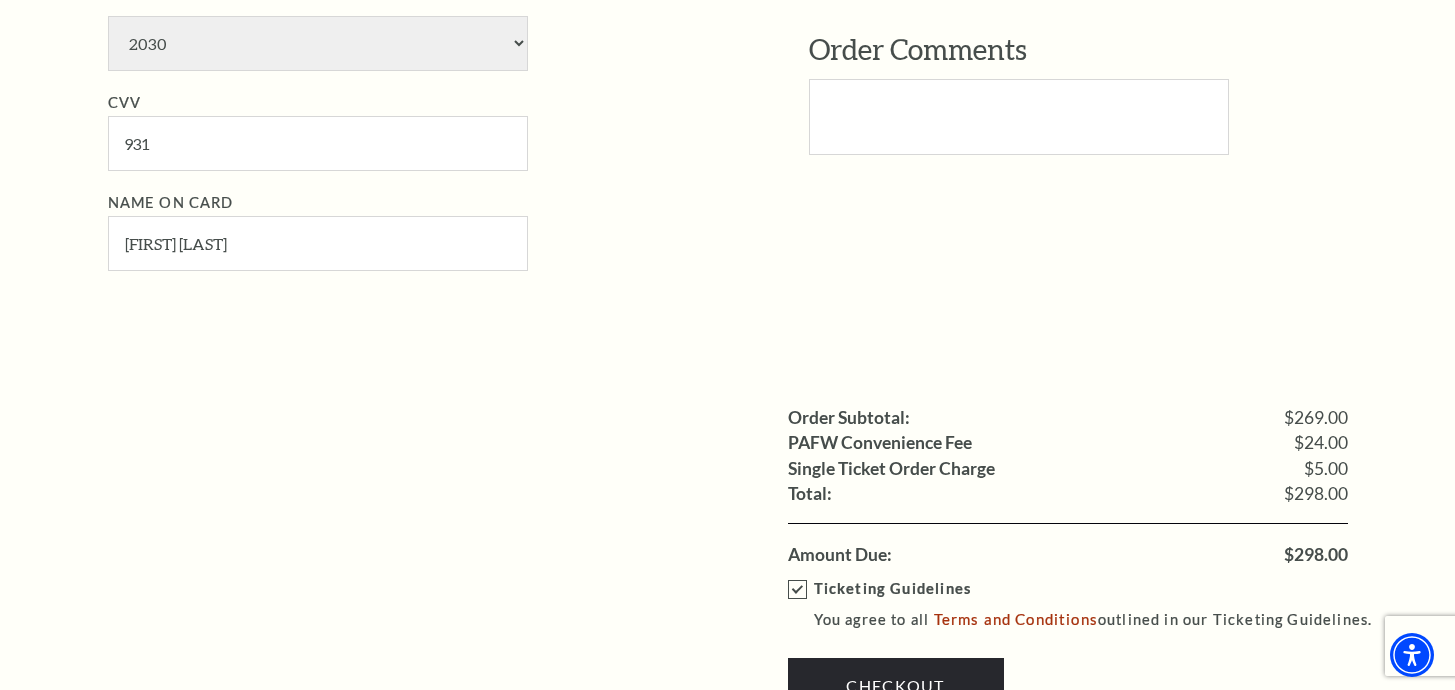 scroll, scrollTop: 1321, scrollLeft: 0, axis: vertical 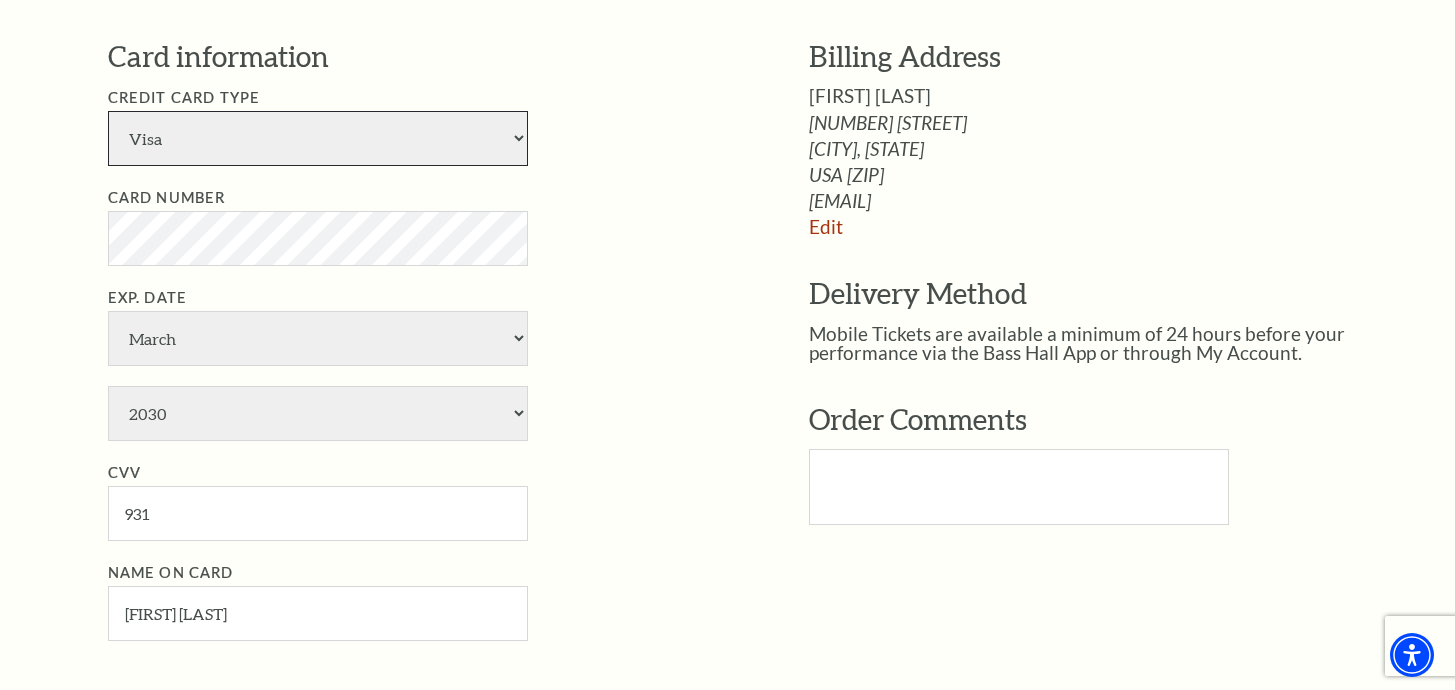 select on "25" 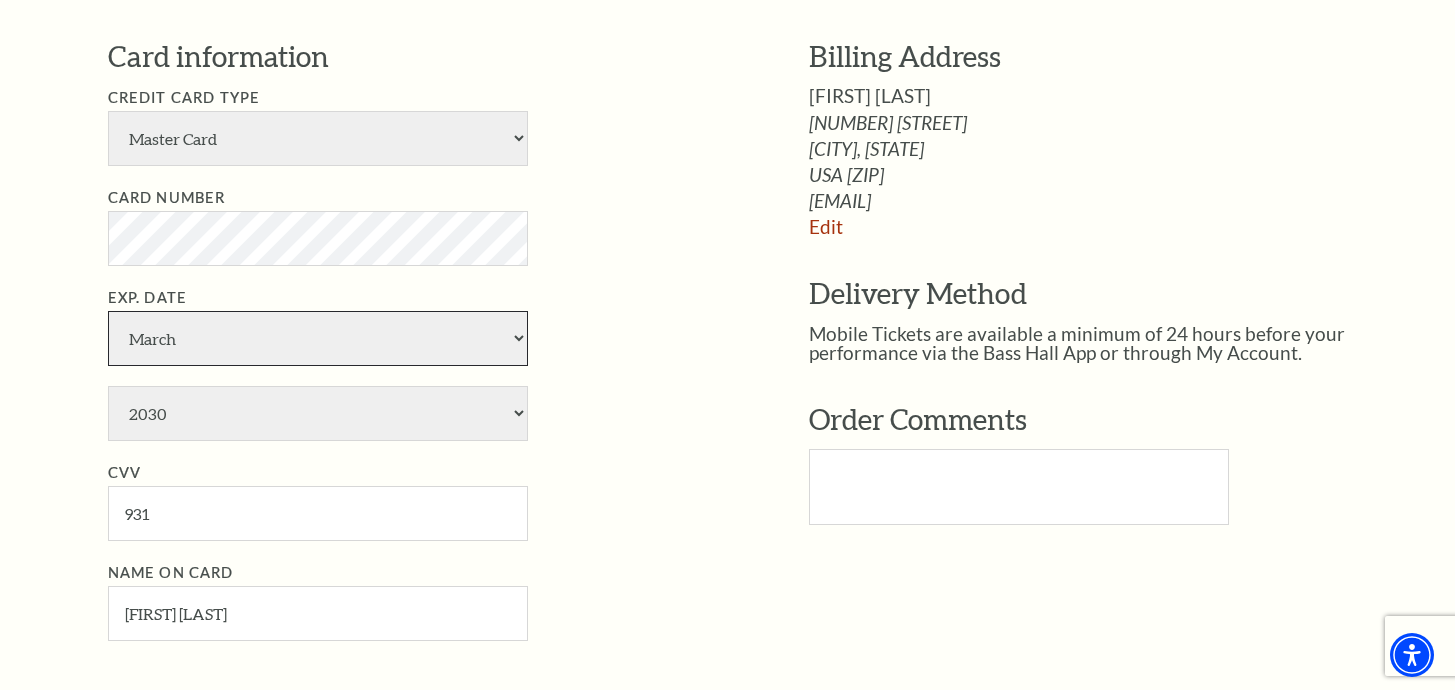 select on "7" 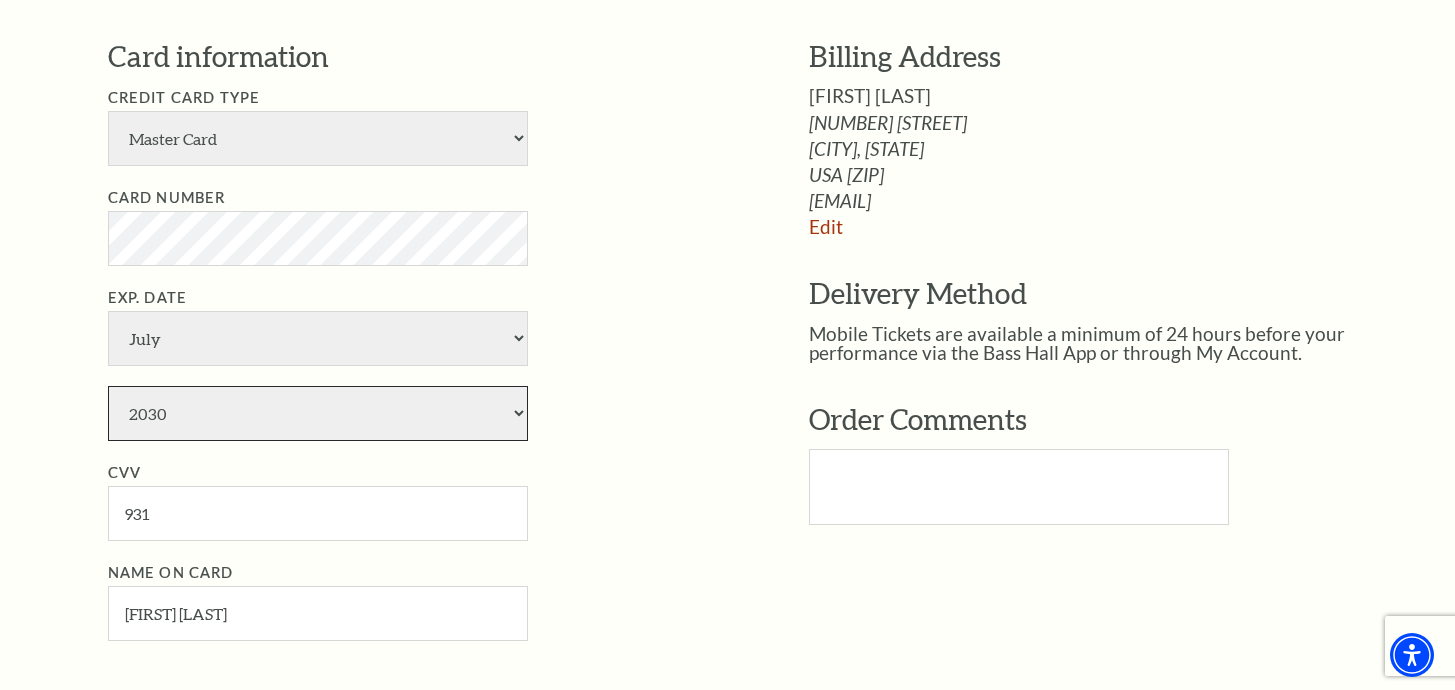 select on "2029" 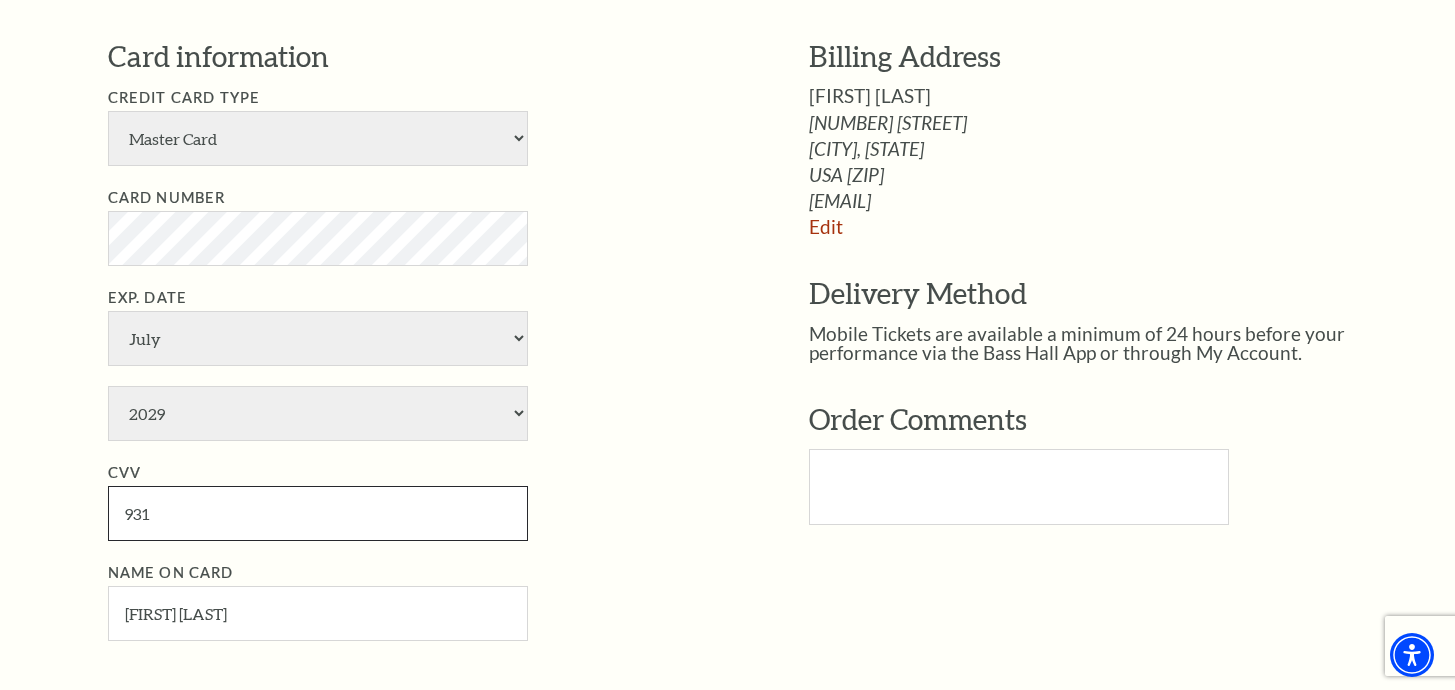 click on "931" at bounding box center (318, 513) 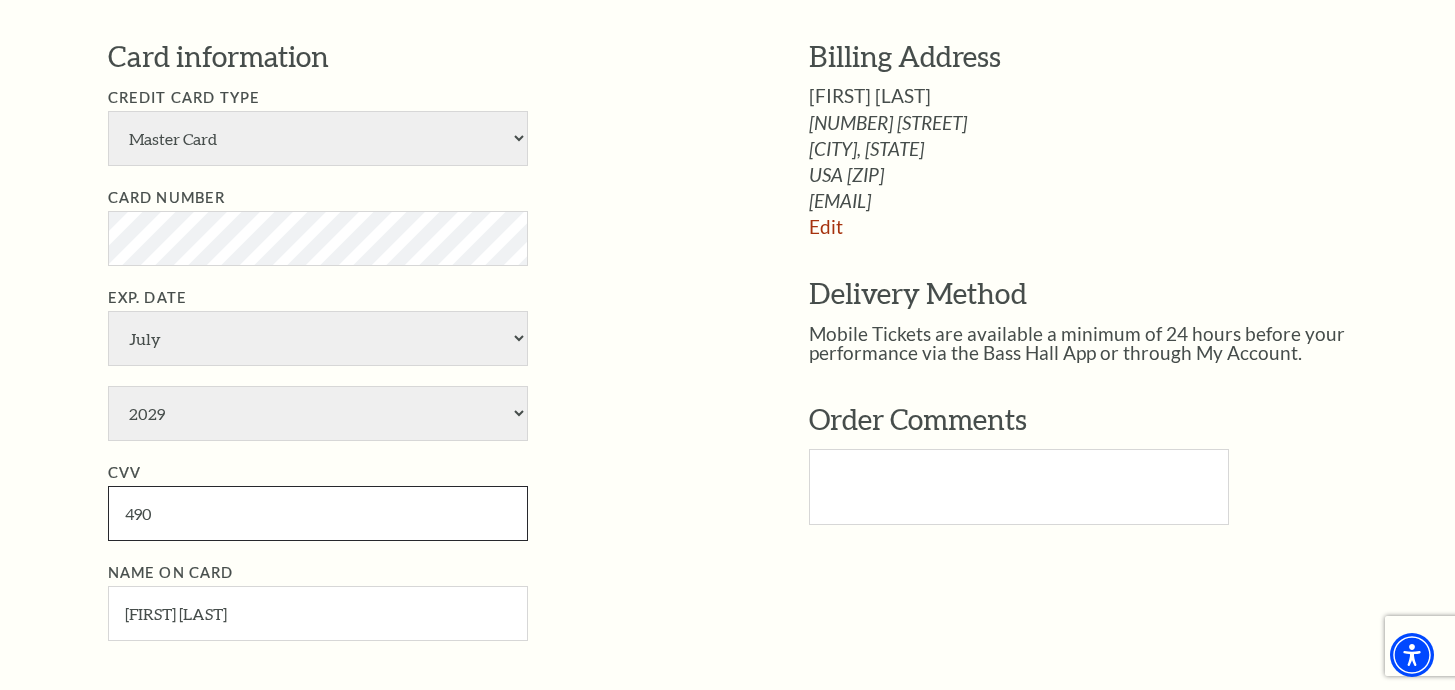 type on "490" 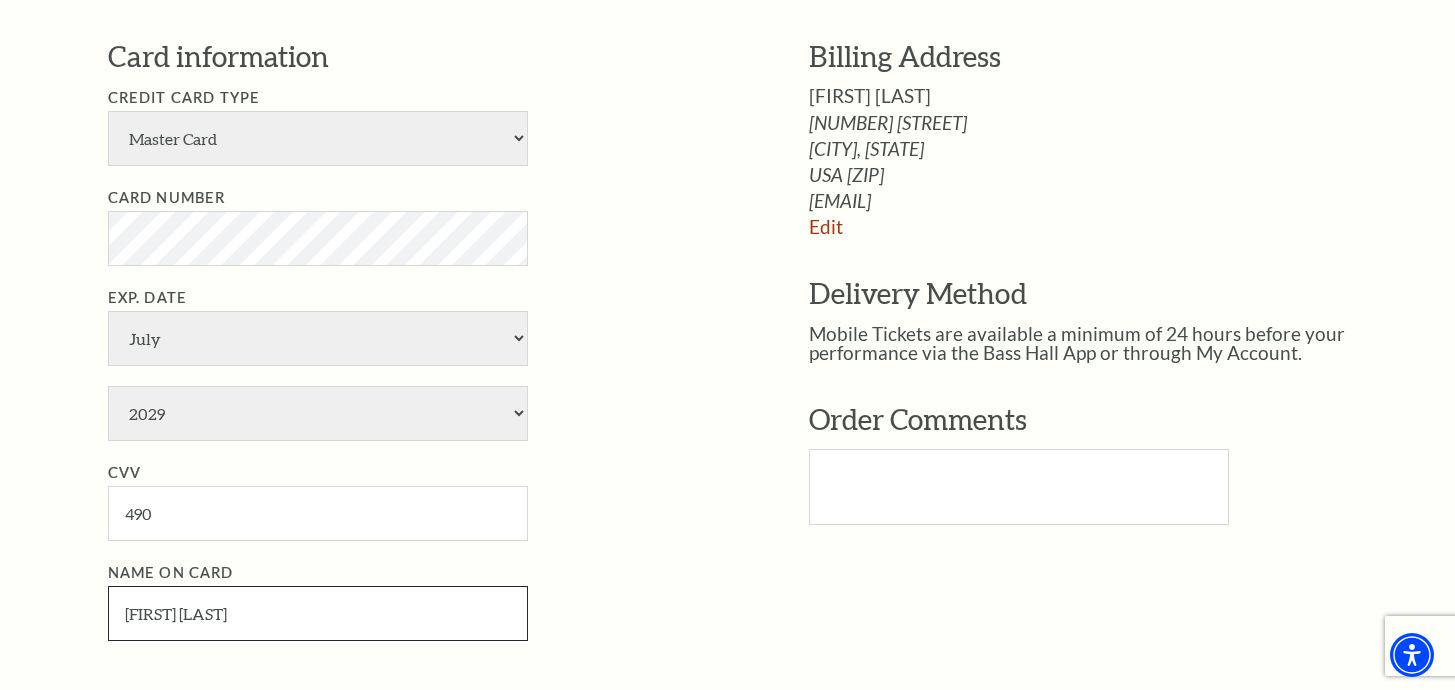 click on "Manuel Arevalo" at bounding box center [318, 613] 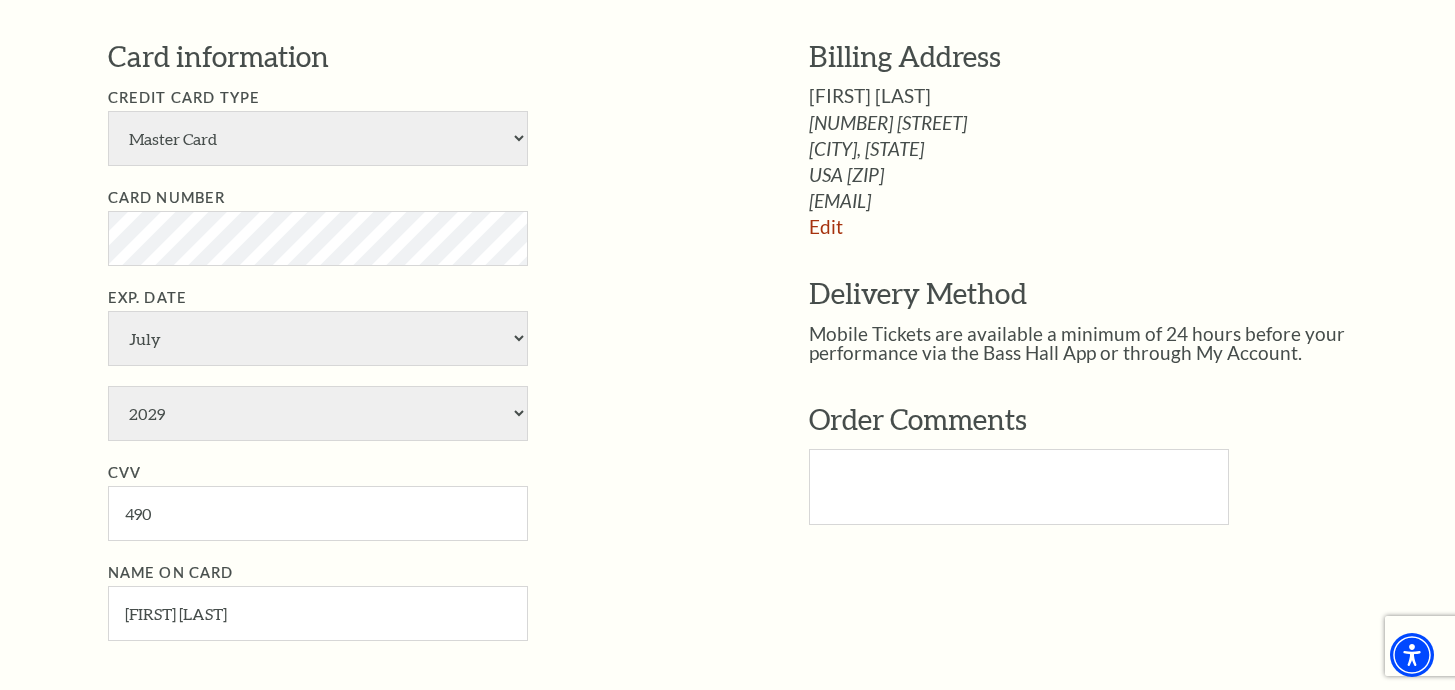 click on "Name on Card
Paul Cumberlidge" at bounding box center [428, 601] 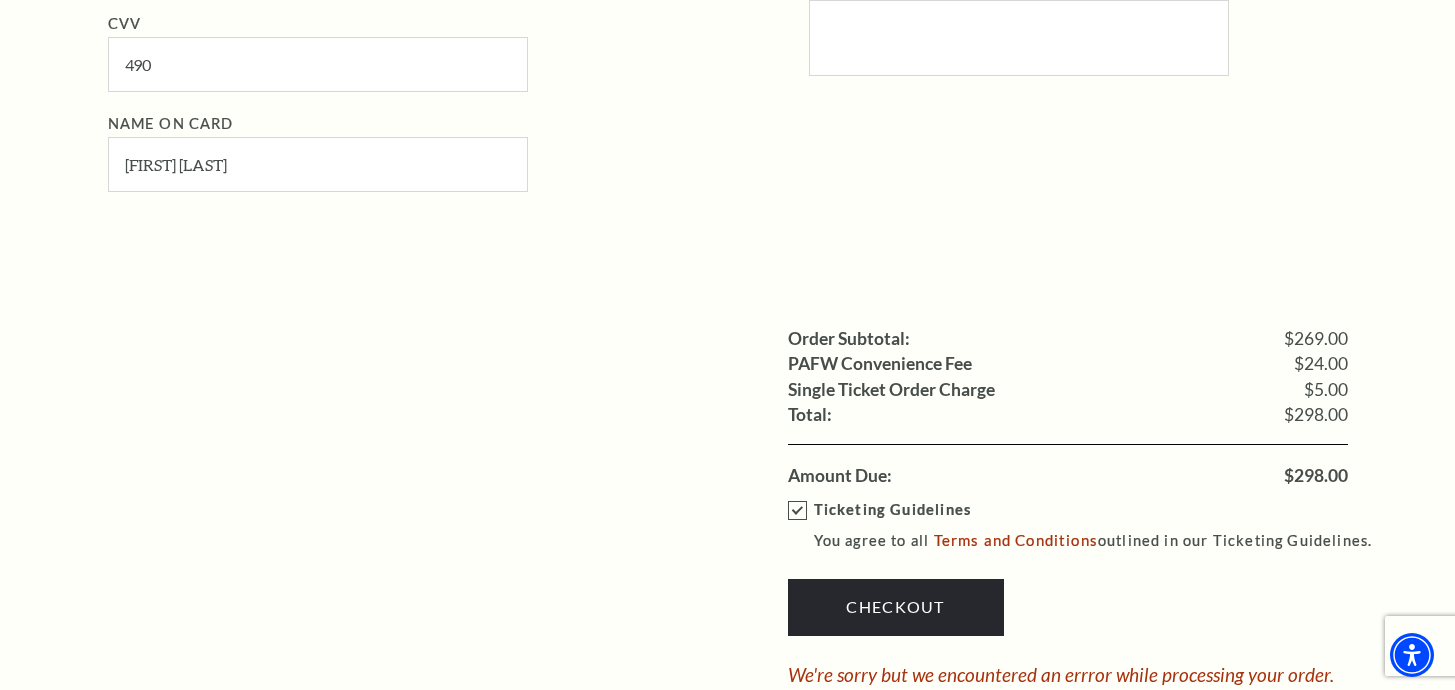 scroll, scrollTop: 1772, scrollLeft: 0, axis: vertical 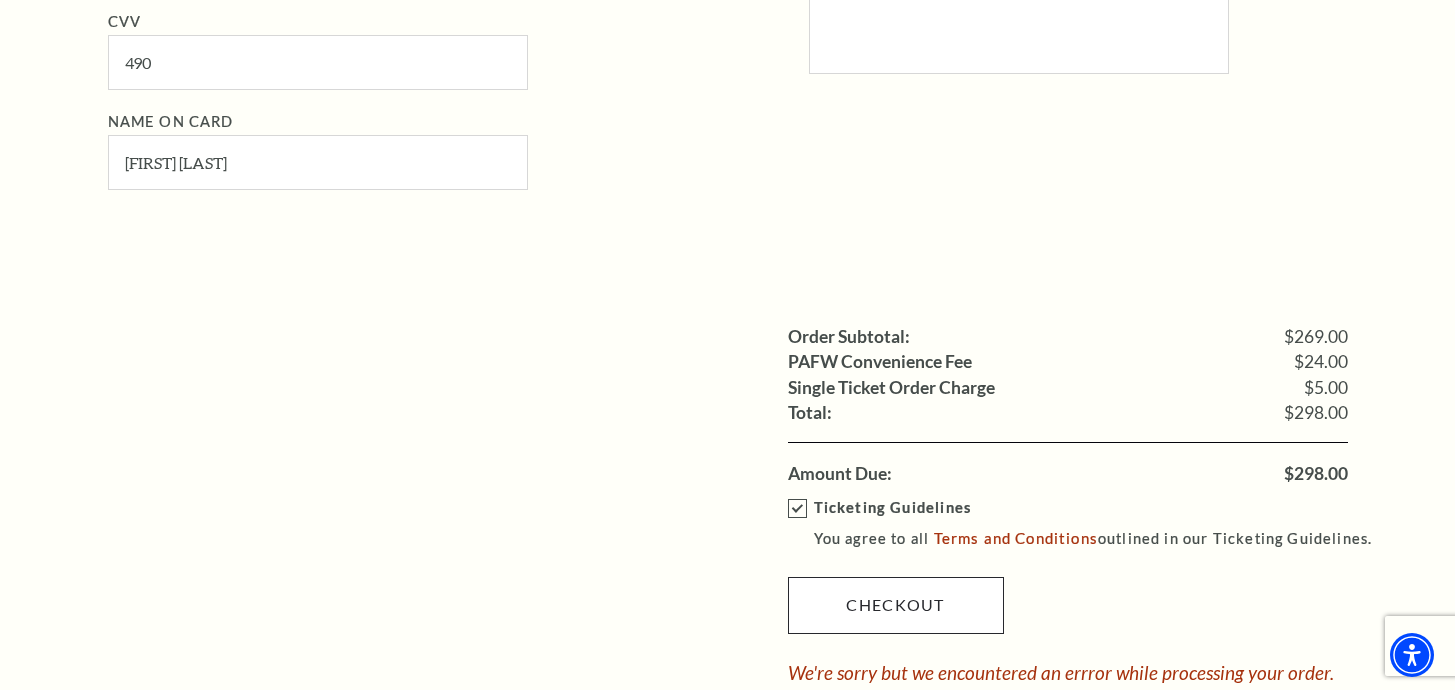click on "Checkout" at bounding box center [896, 605] 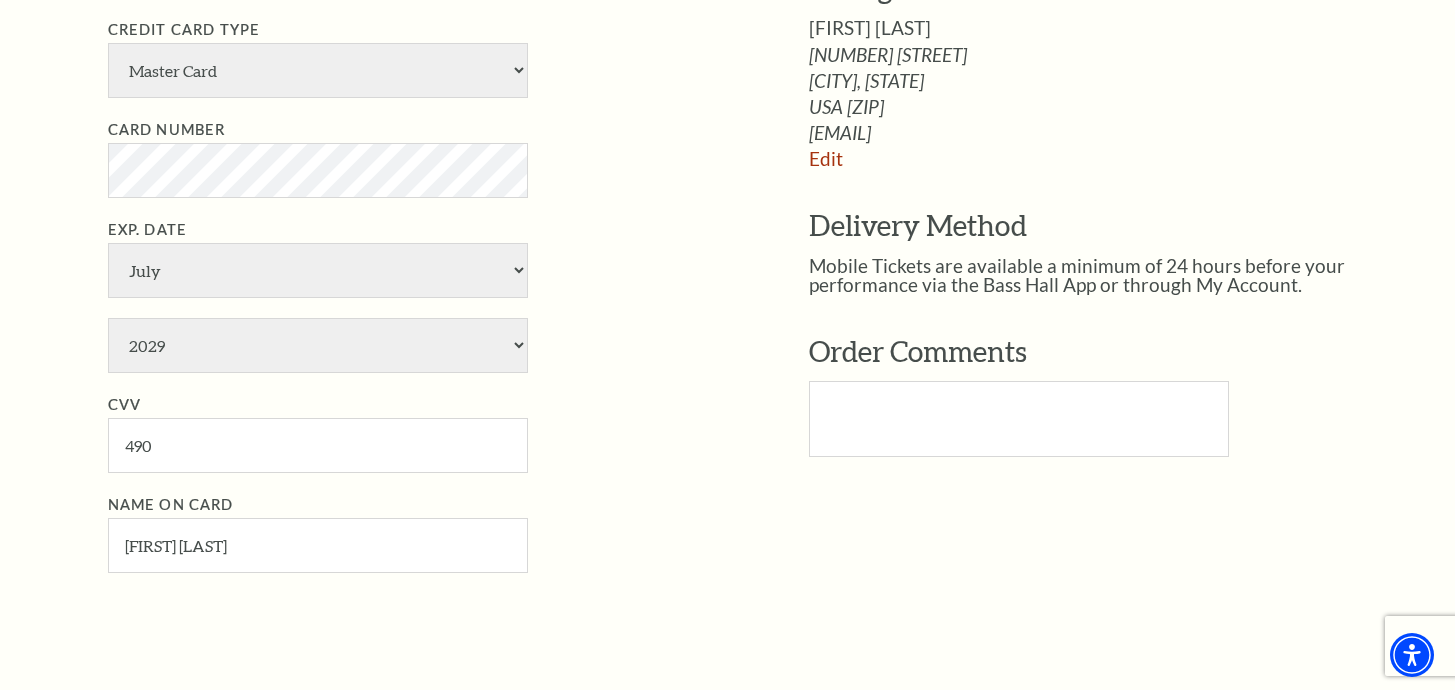 scroll, scrollTop: 1344, scrollLeft: 0, axis: vertical 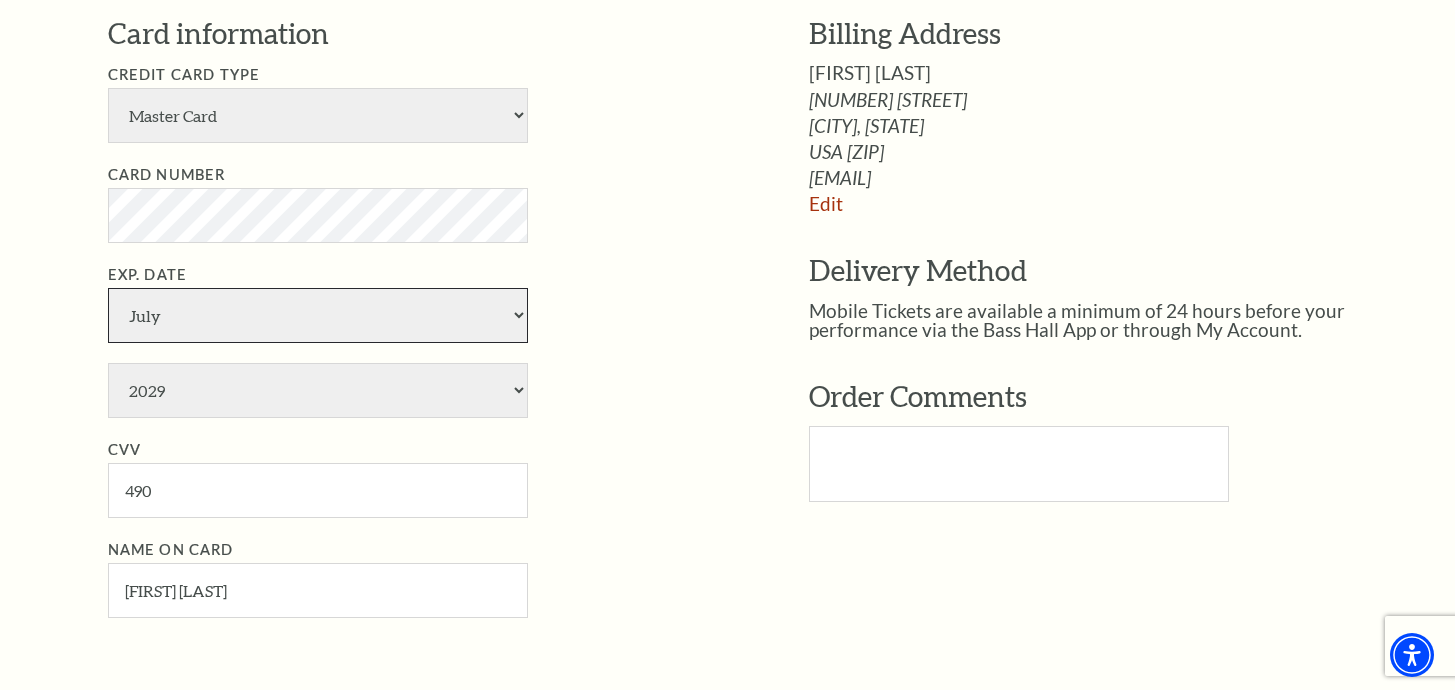 select on "11" 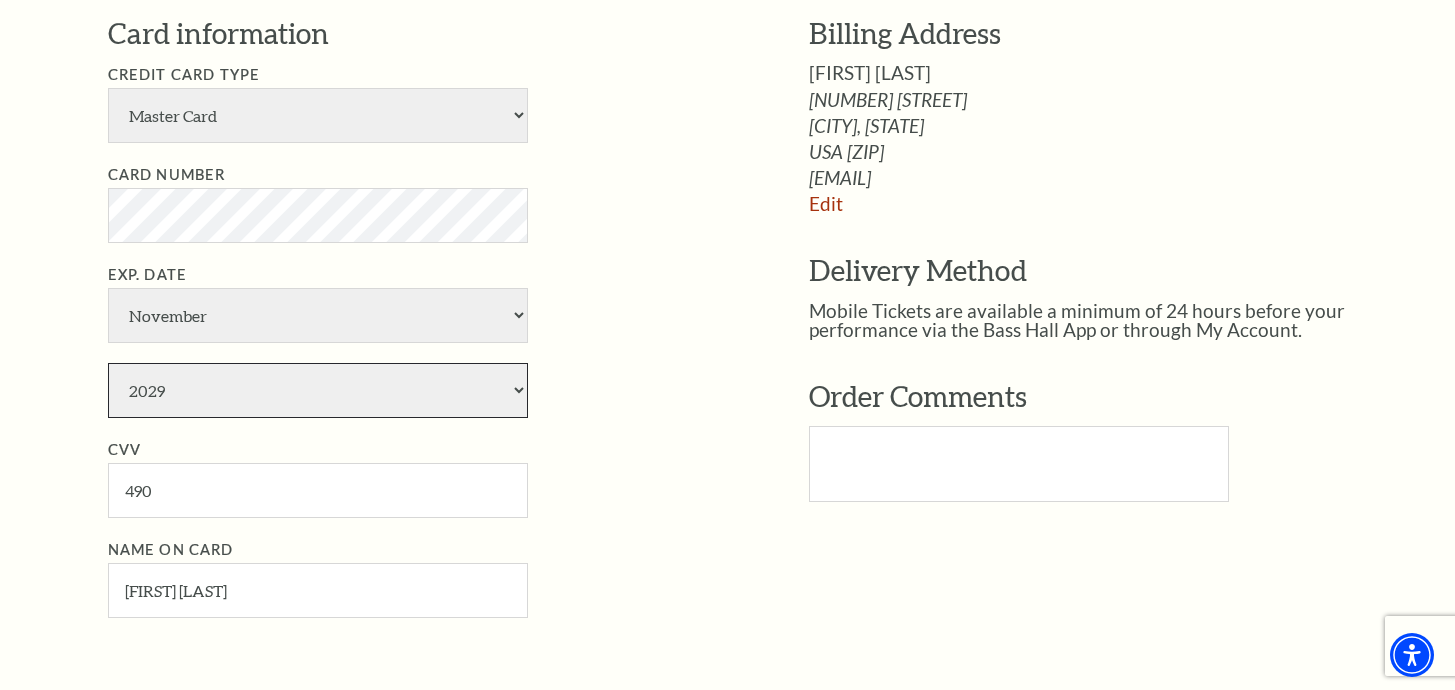 select on "2028" 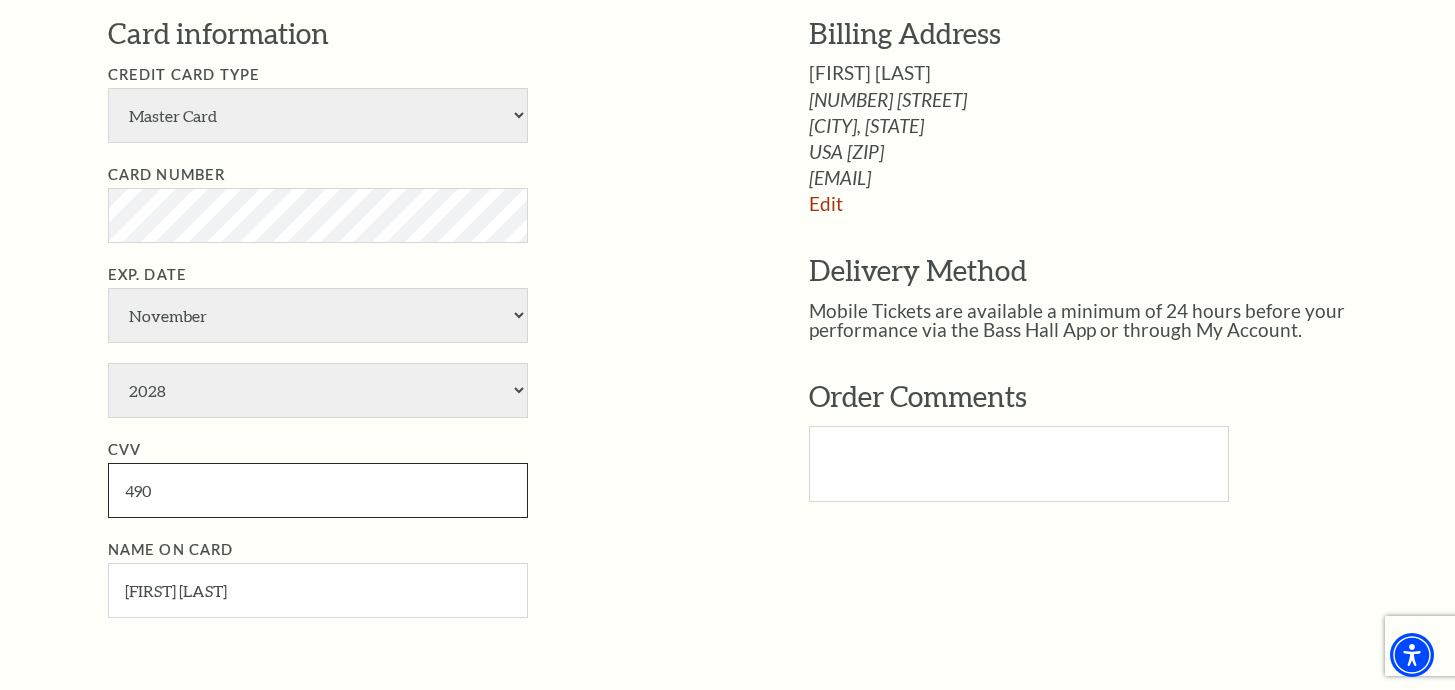 click on "490" at bounding box center [318, 490] 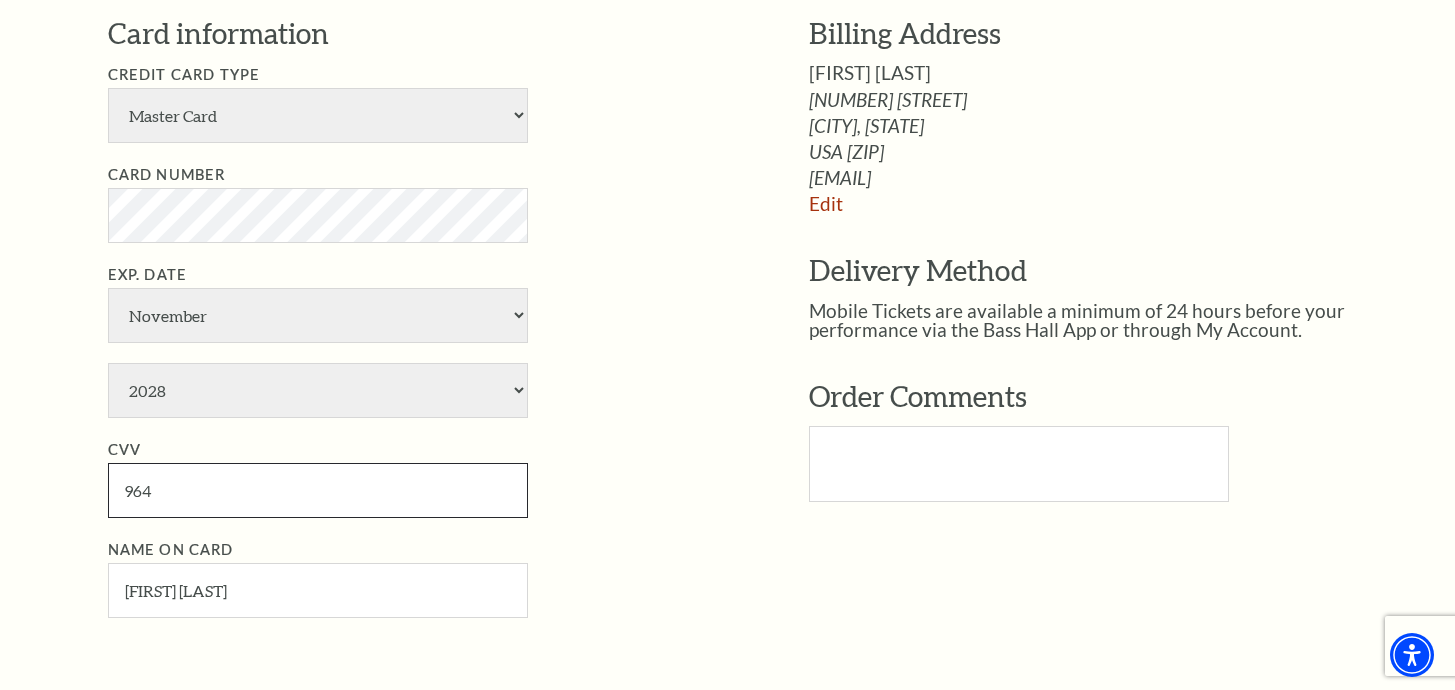 type on "964" 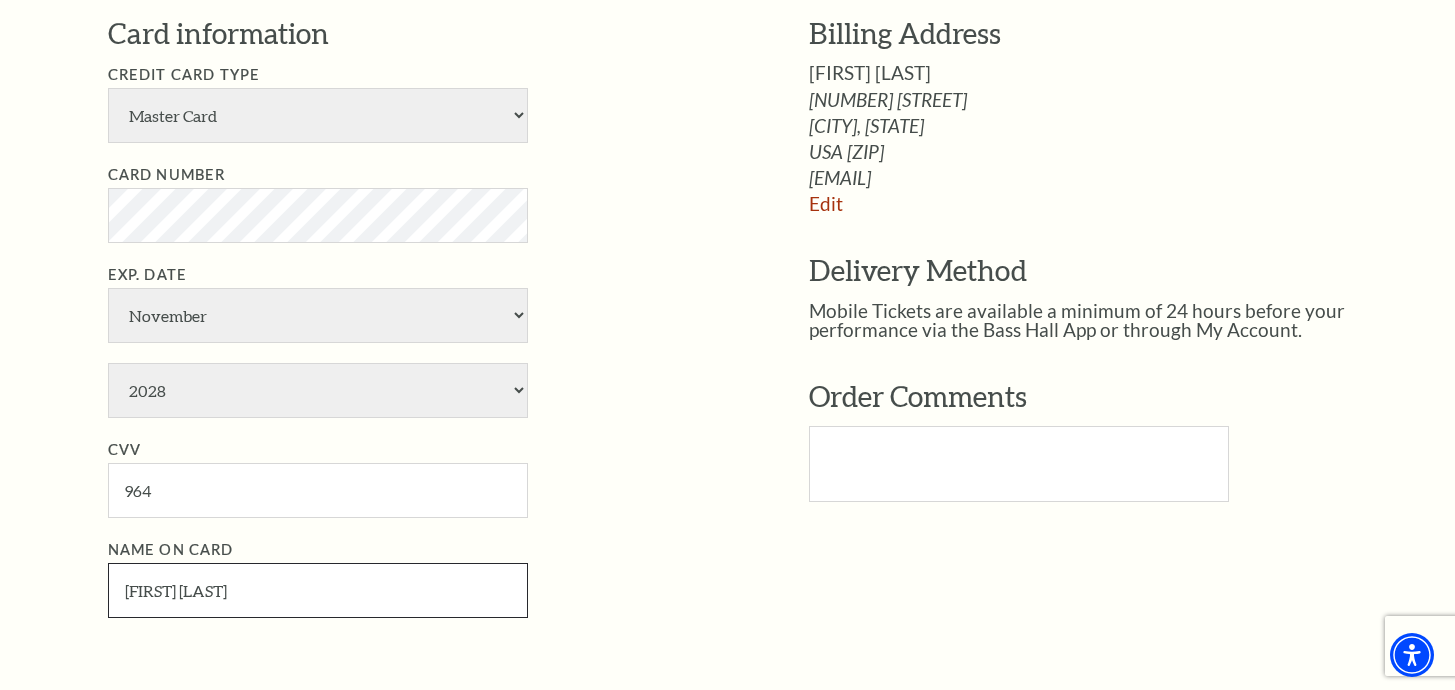 click on "Paul Cumberlidge" at bounding box center [318, 590] 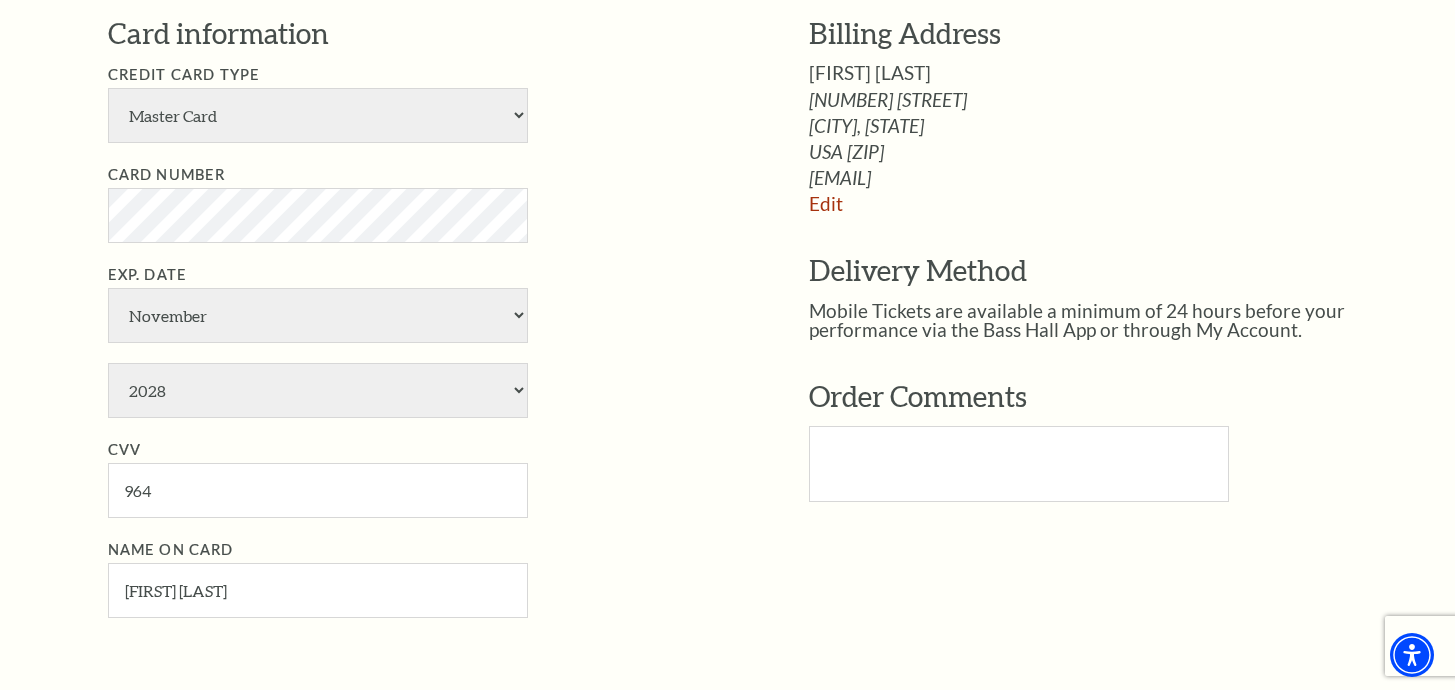 click on "Billing Address
Manuel Arevalo
4914 Se Henderson St
Portland,
OR
Edit Edit" at bounding box center [1069, 272] 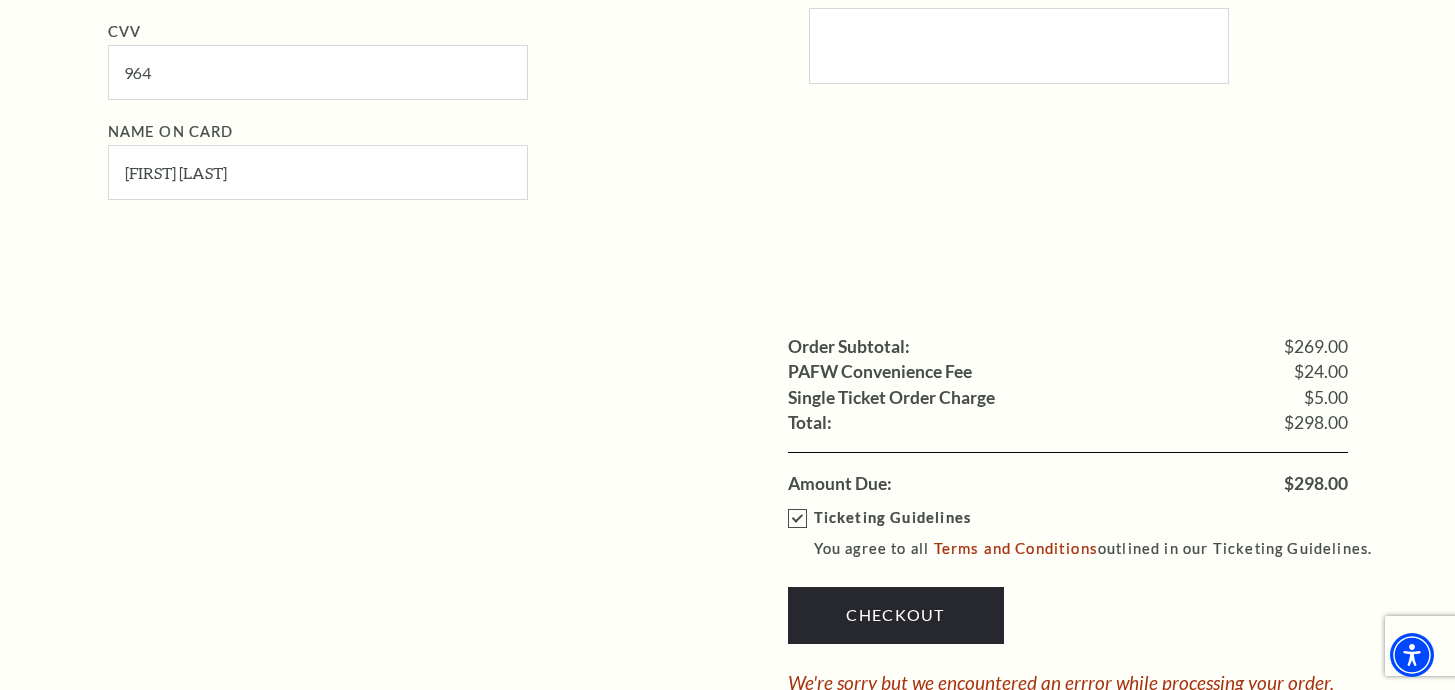 scroll, scrollTop: 1763, scrollLeft: 0, axis: vertical 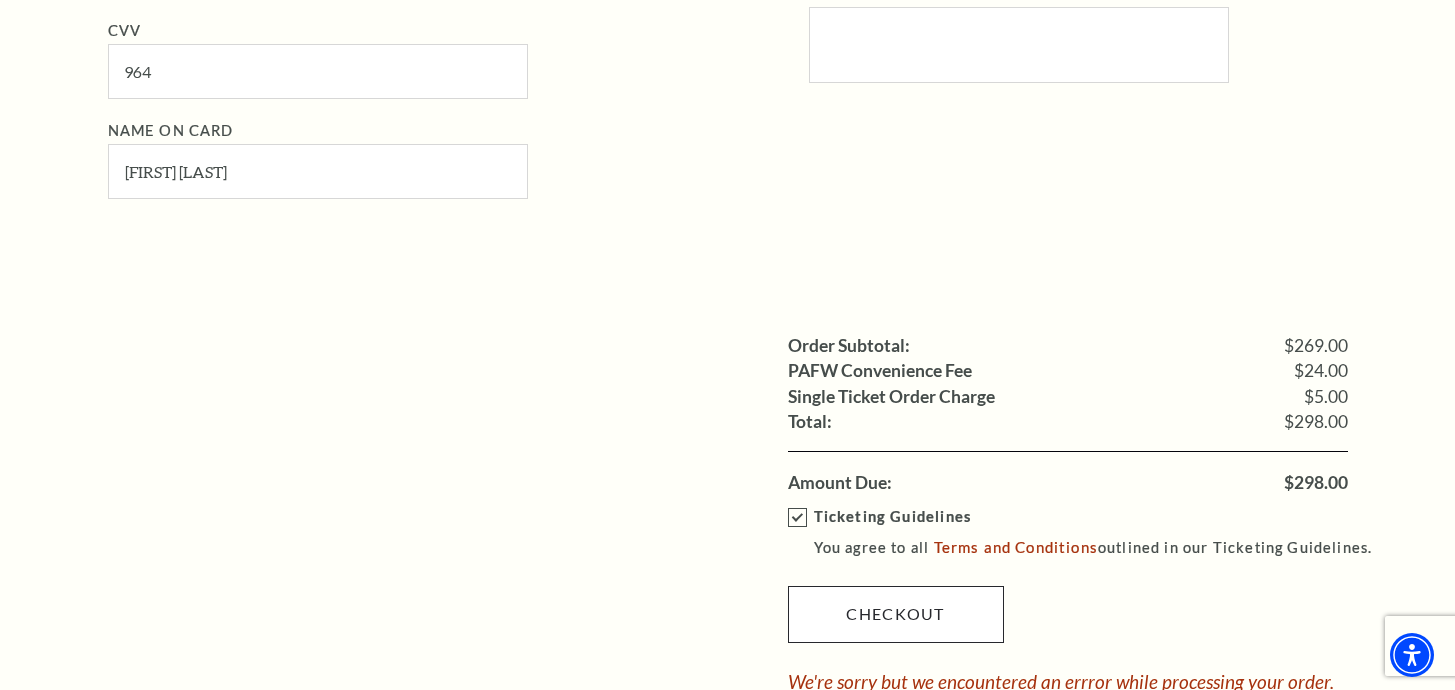 click on "Checkout" at bounding box center [896, 614] 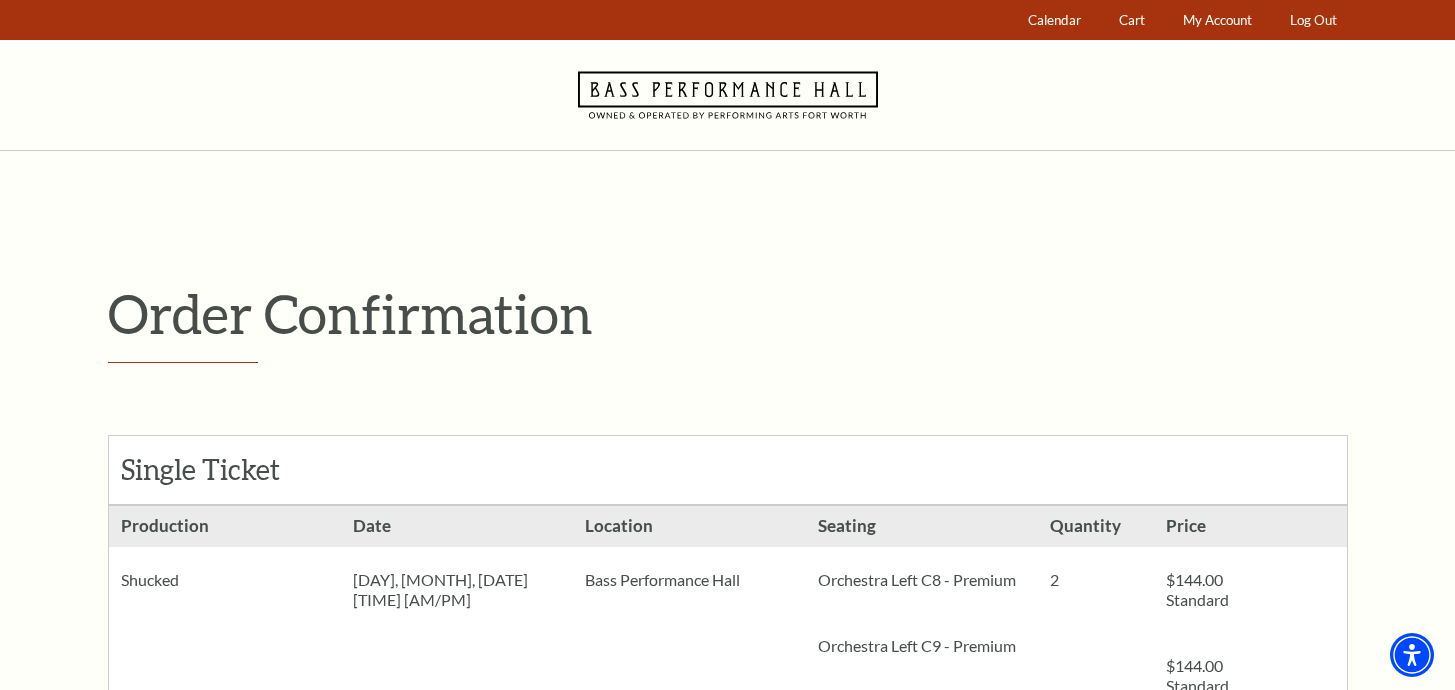 scroll, scrollTop: 0, scrollLeft: 0, axis: both 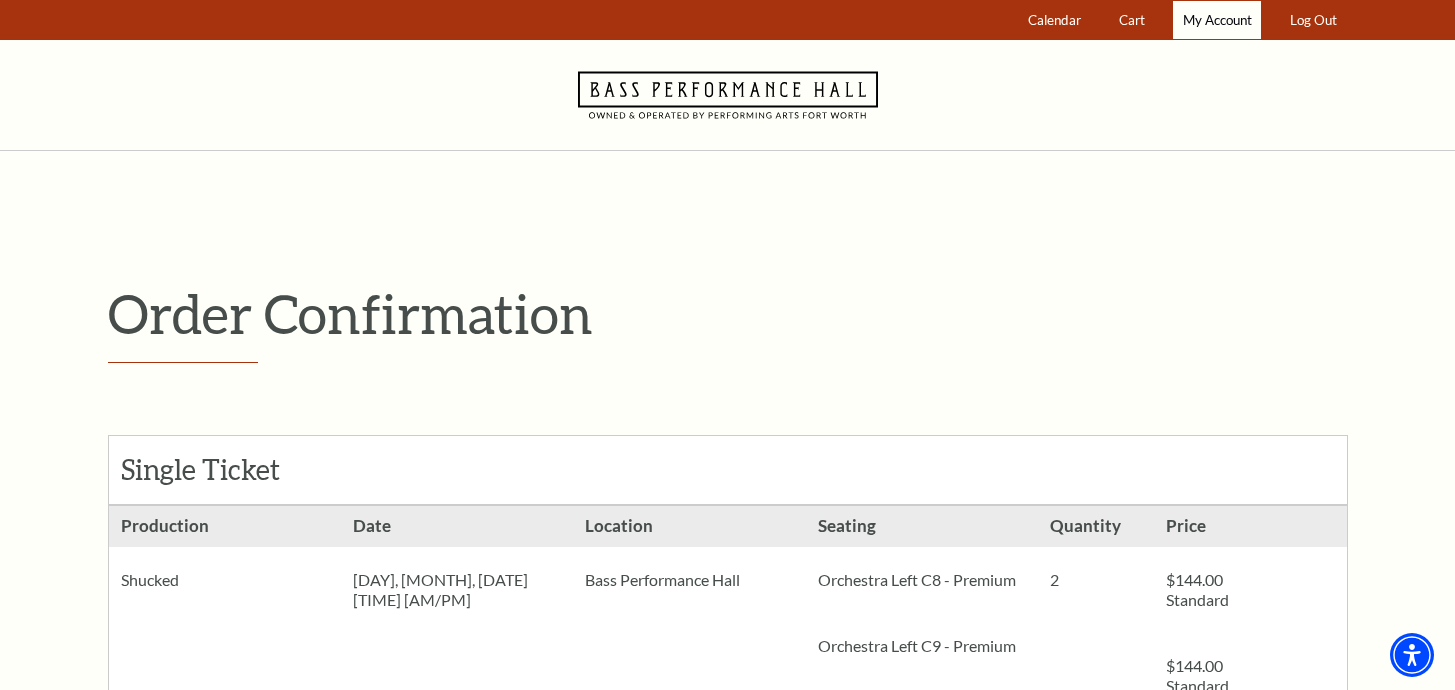 click on "My Account" at bounding box center (1217, 20) 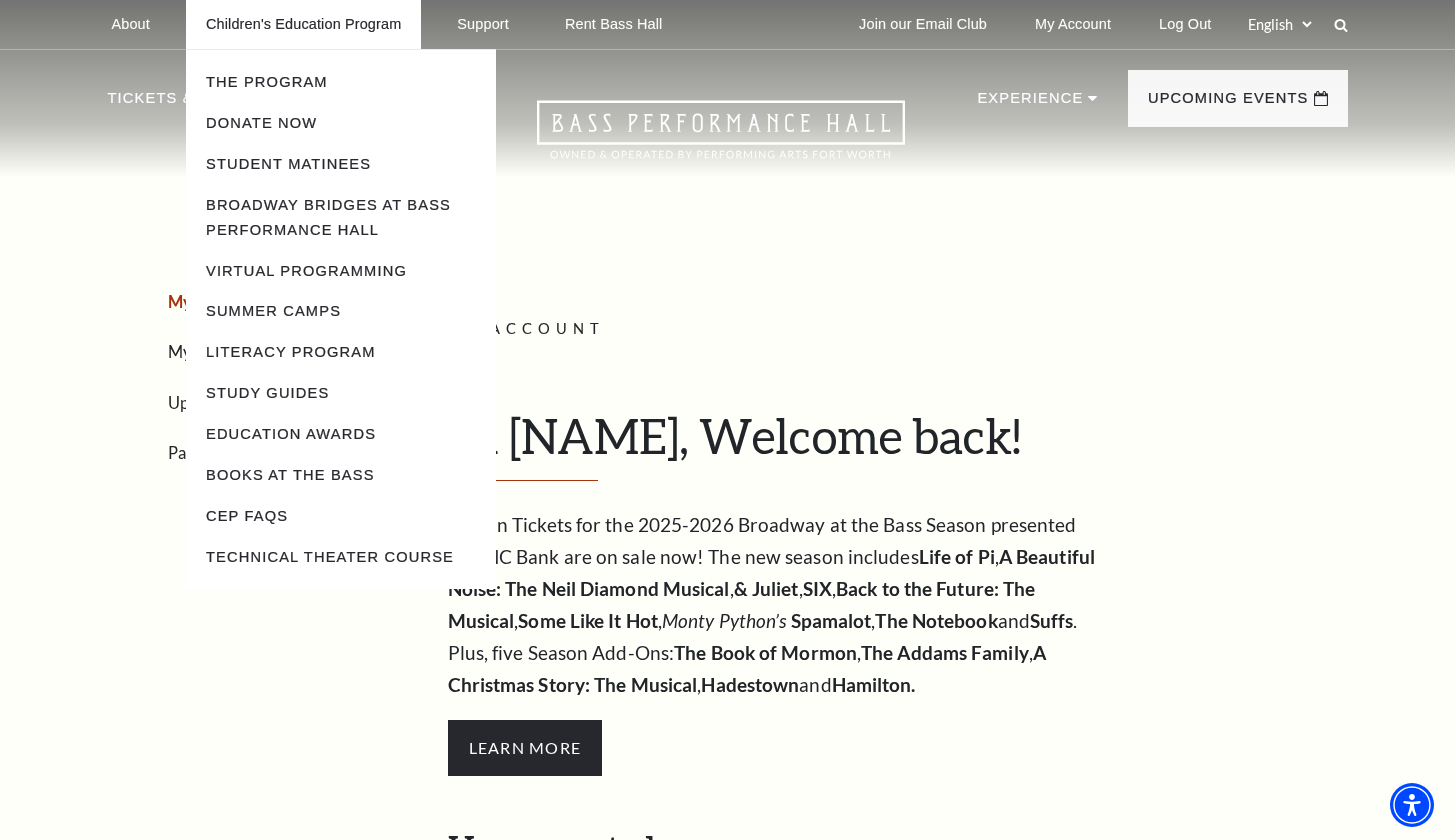 scroll, scrollTop: 0, scrollLeft: 0, axis: both 